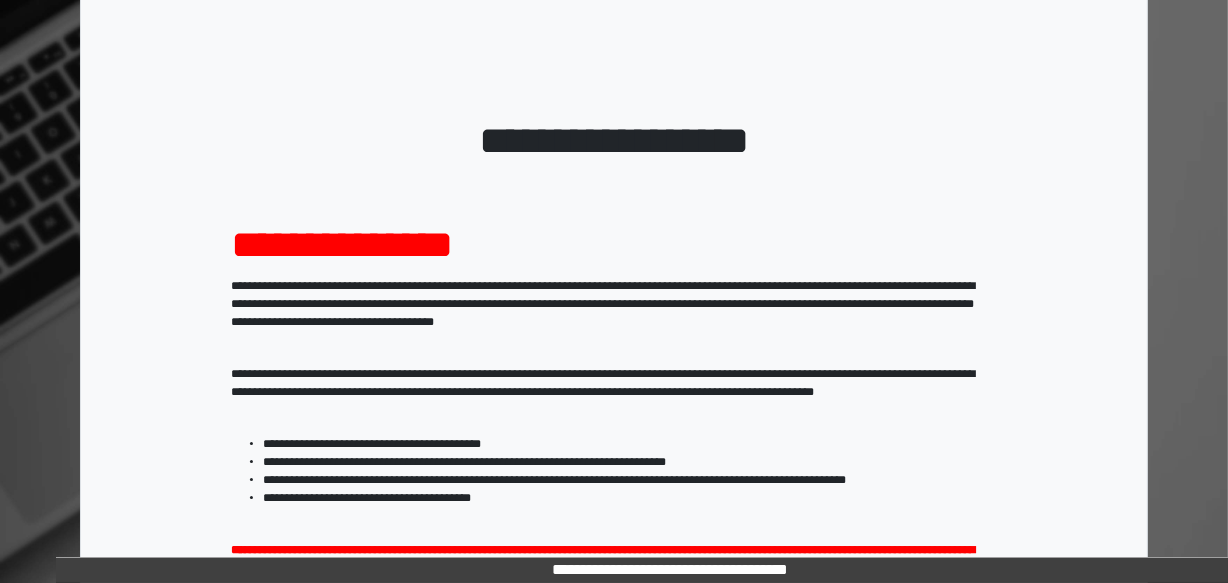 scroll, scrollTop: 344, scrollLeft: 0, axis: vertical 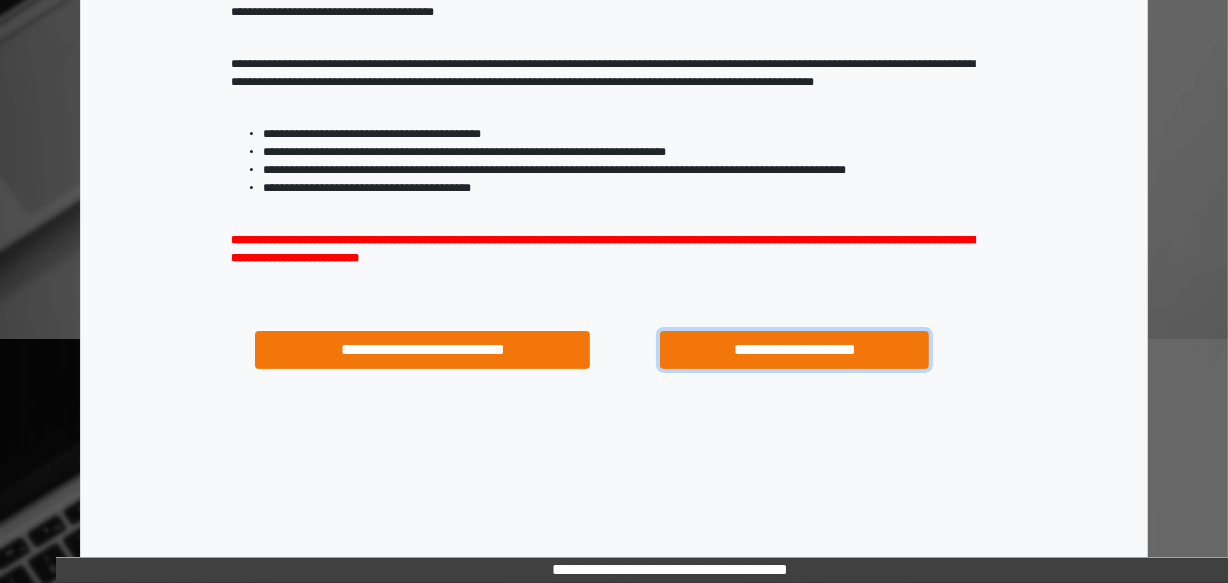 click on "**********" at bounding box center (794, 350) 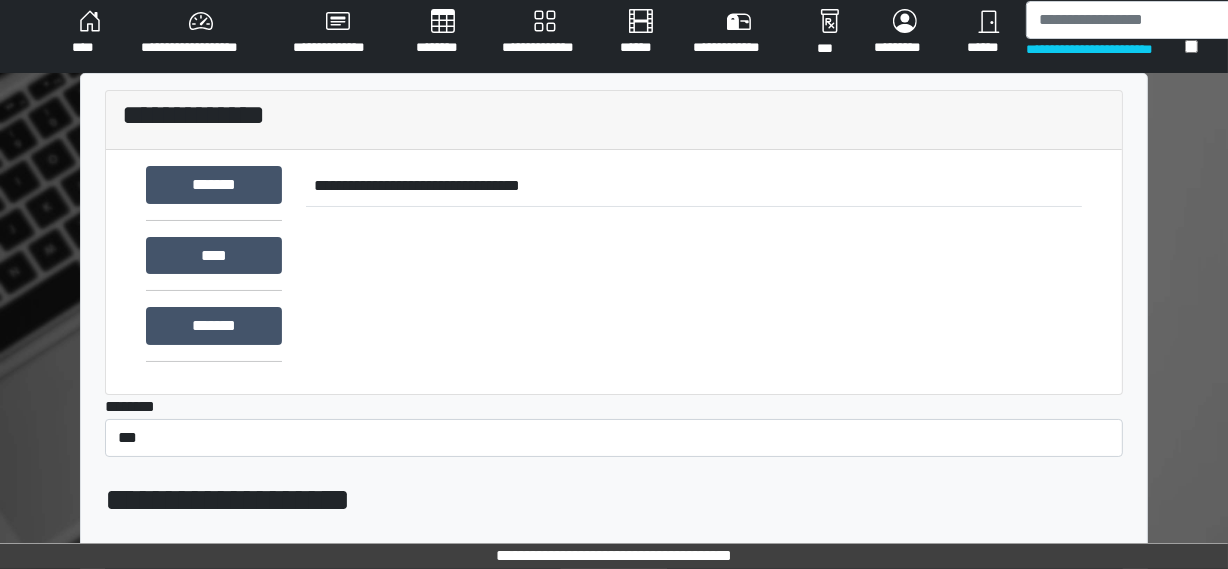 scroll, scrollTop: 545, scrollLeft: 0, axis: vertical 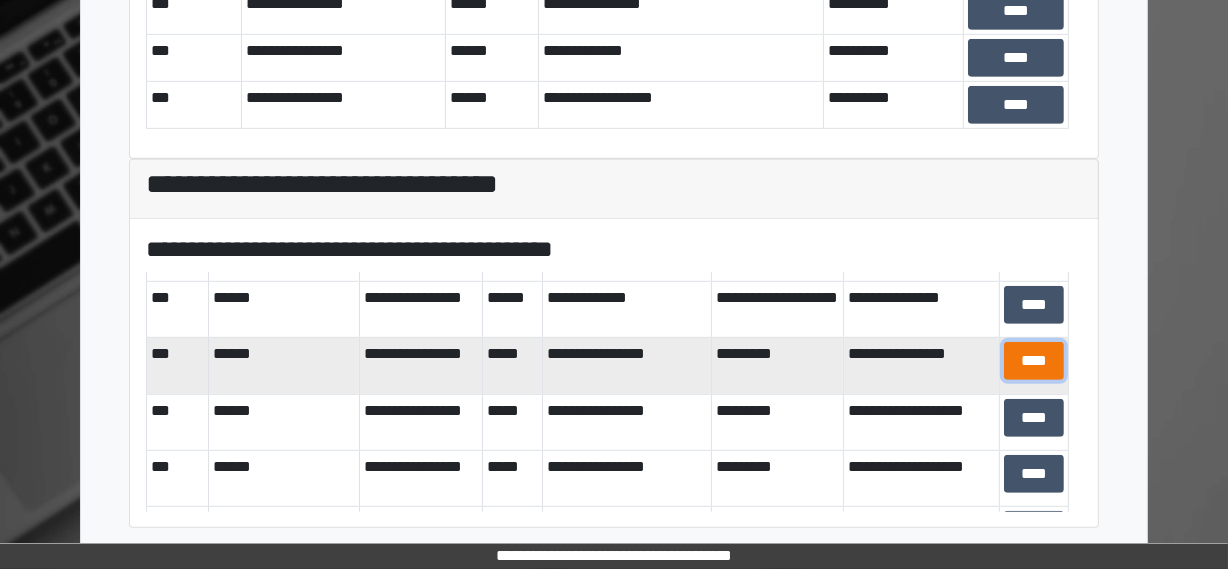 click on "****" at bounding box center (1034, 361) 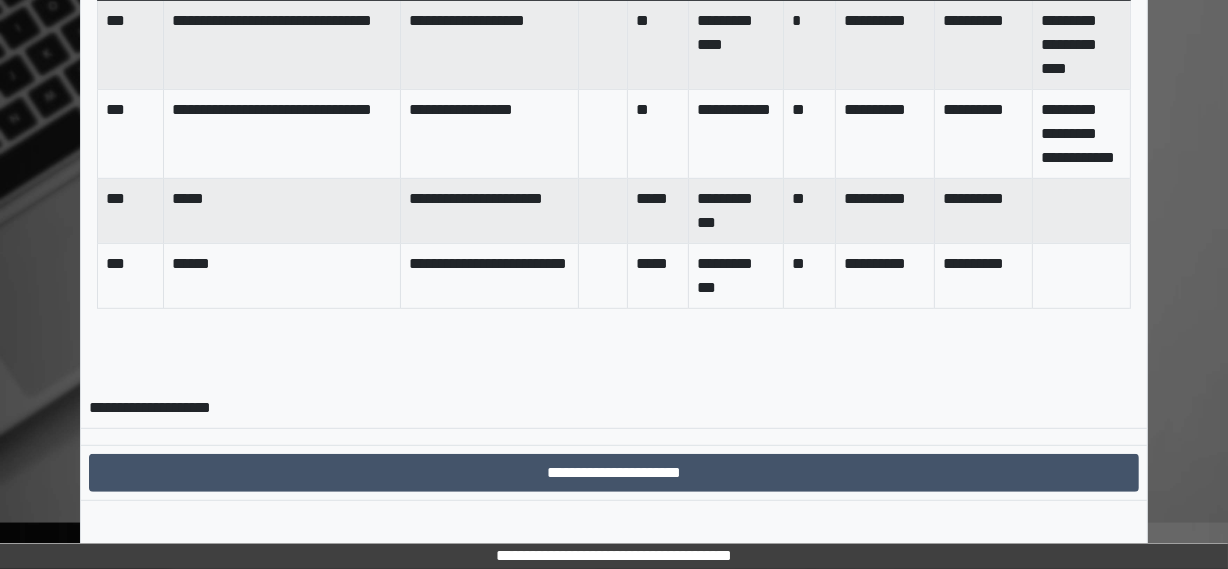 scroll, scrollTop: 956, scrollLeft: 0, axis: vertical 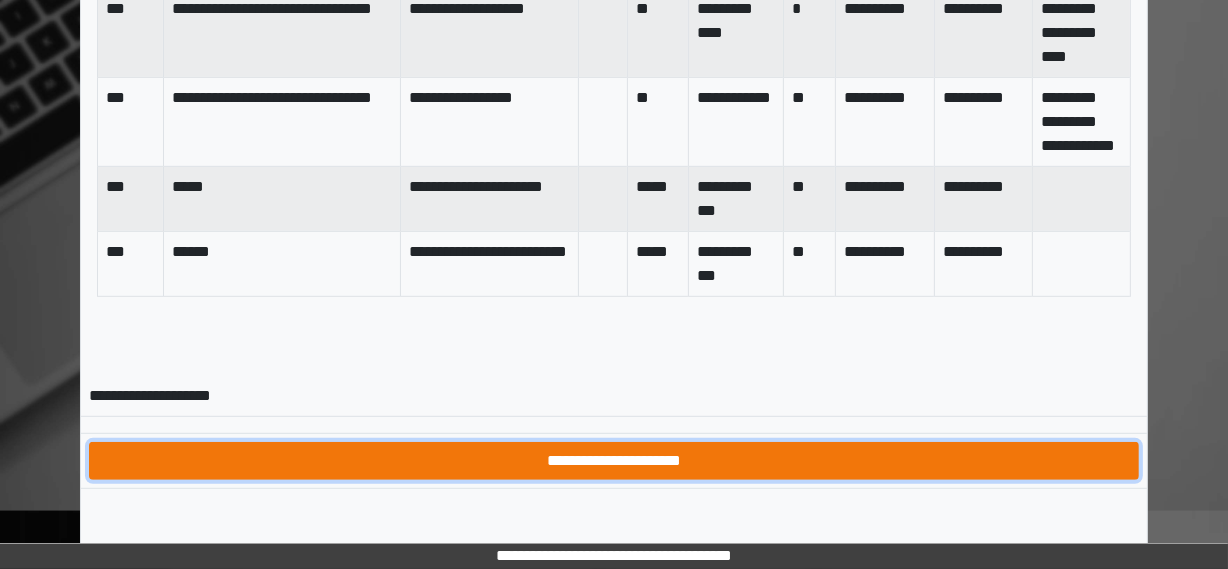 click on "**********" at bounding box center [614, 461] 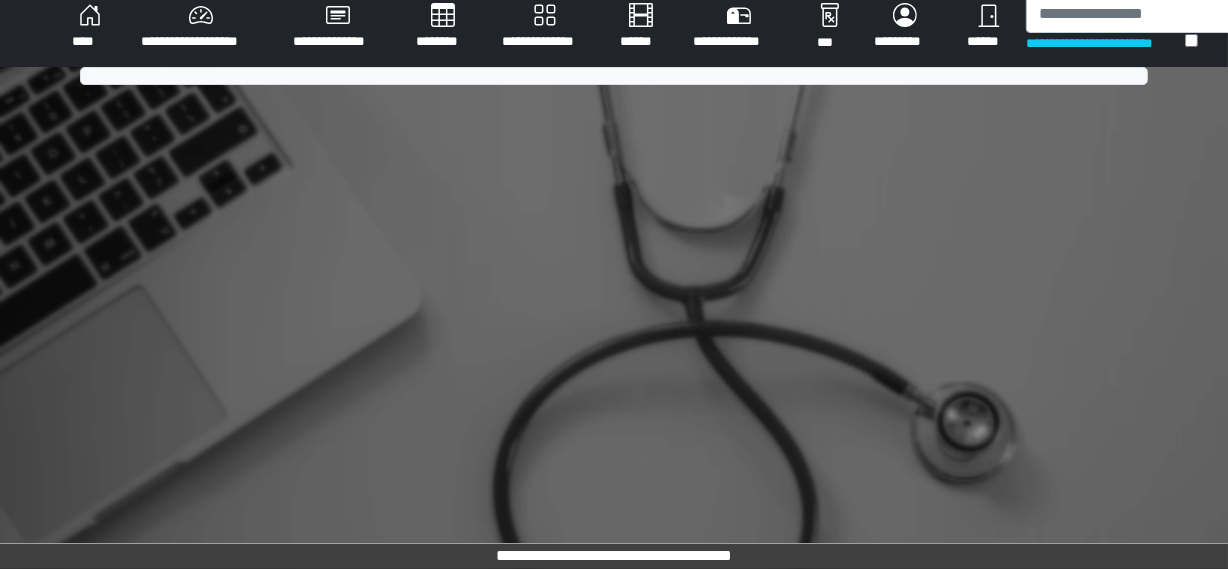 scroll, scrollTop: 830, scrollLeft: 0, axis: vertical 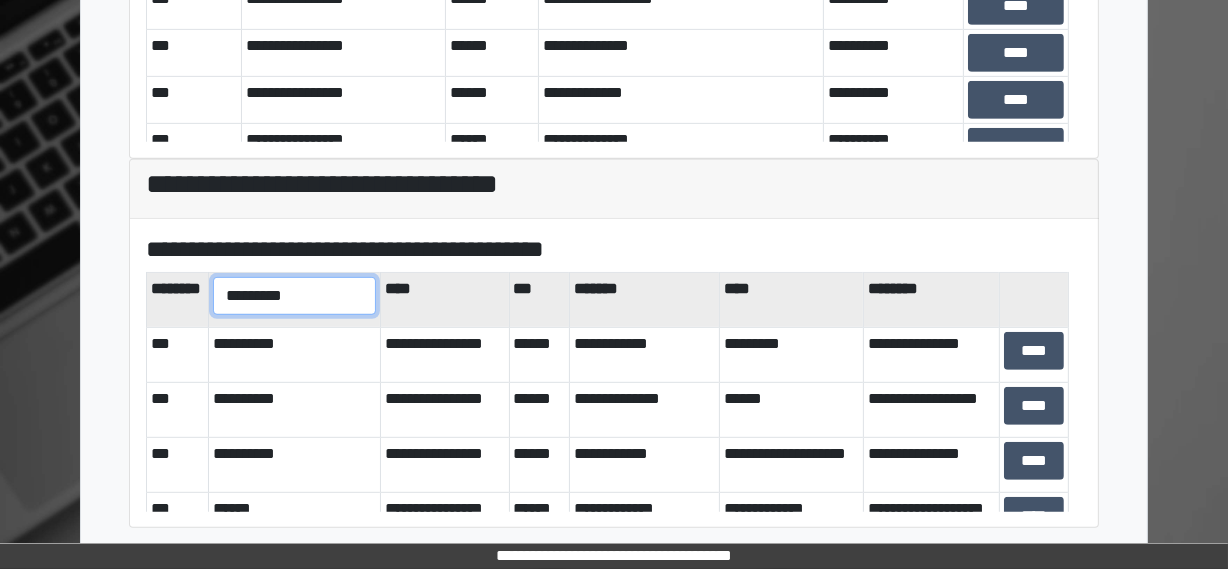click on "**********" at bounding box center [294, 296] 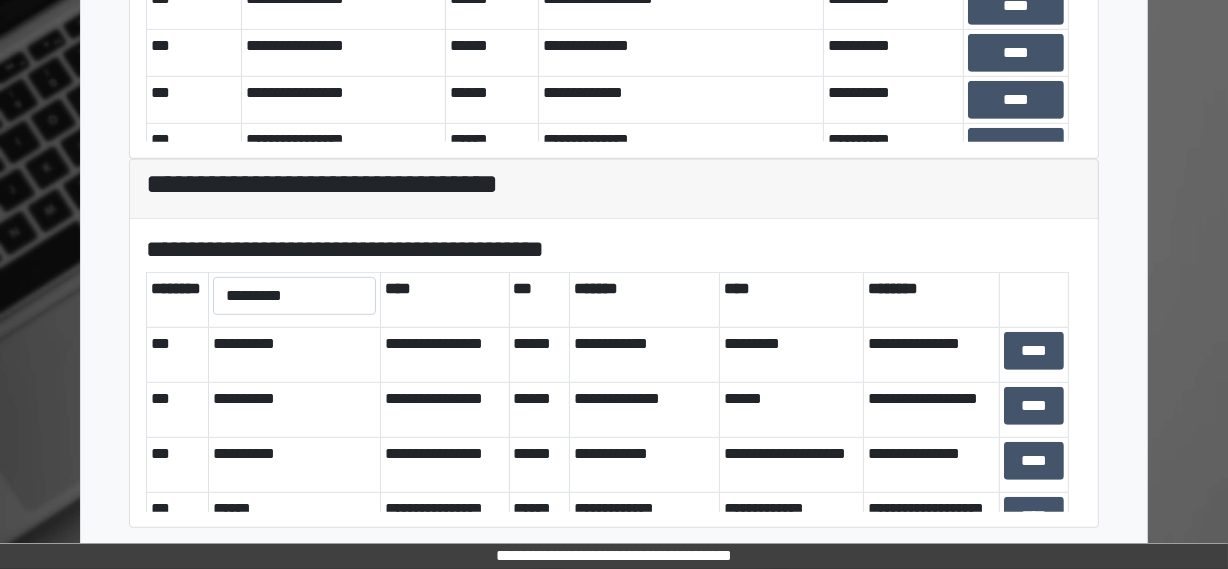 click on "**********" at bounding box center (614, 373) 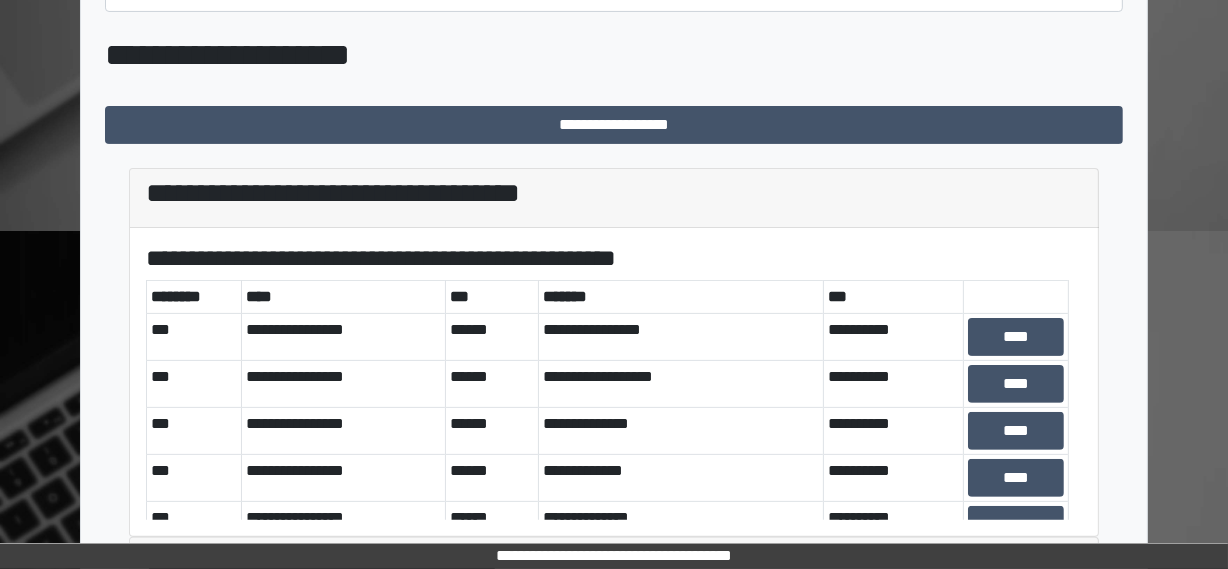 scroll, scrollTop: 439, scrollLeft: 0, axis: vertical 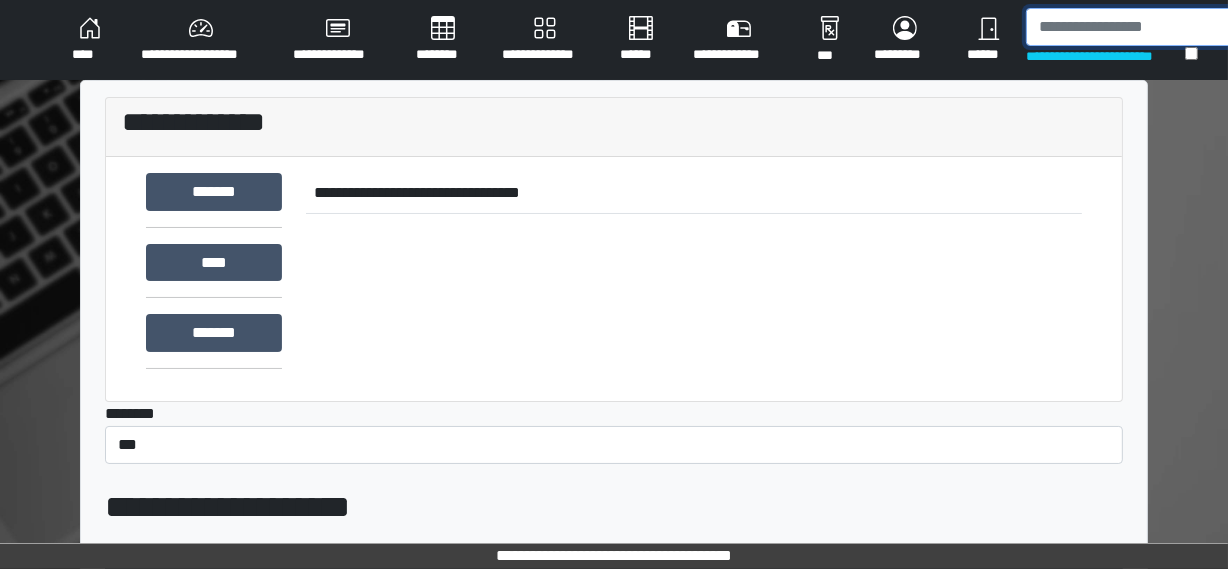 click at bounding box center (1129, 27) 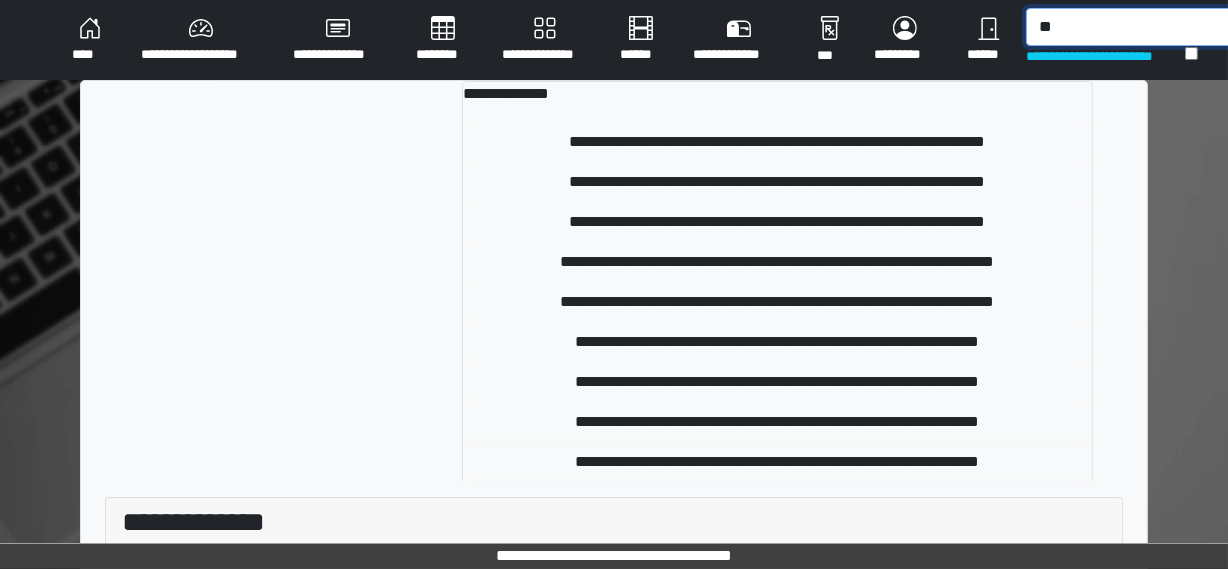 type on "*" 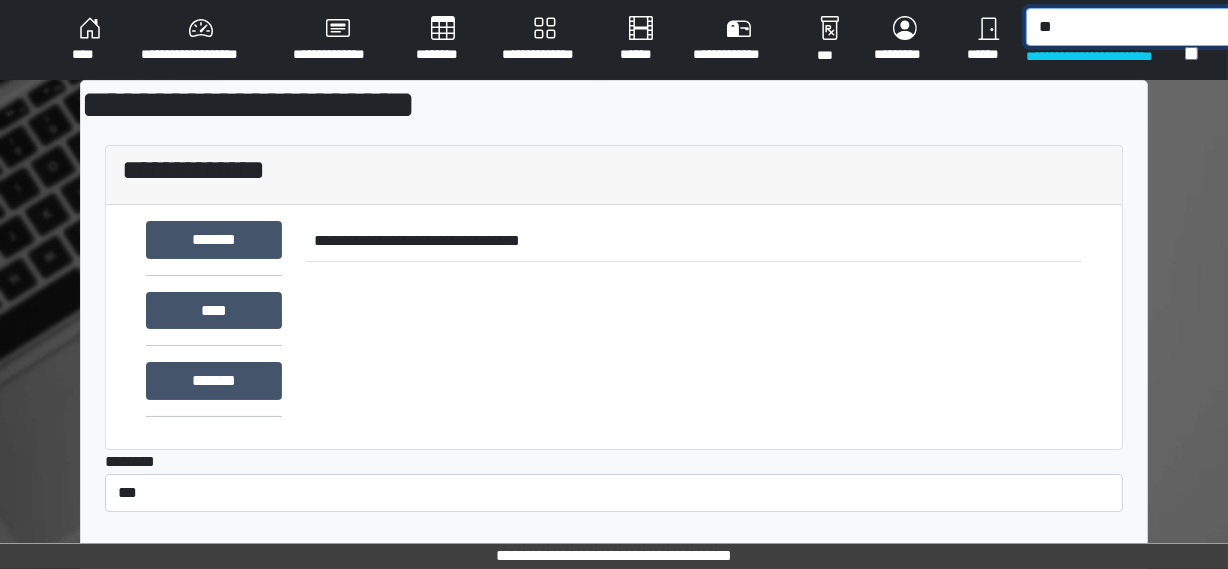 type on "*" 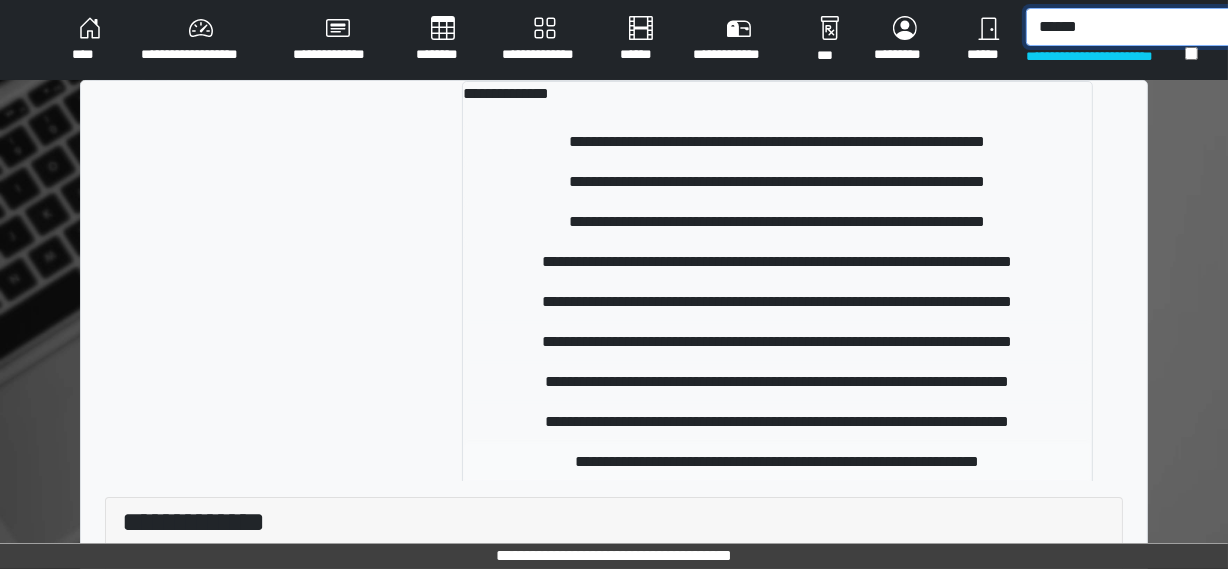 type on "******" 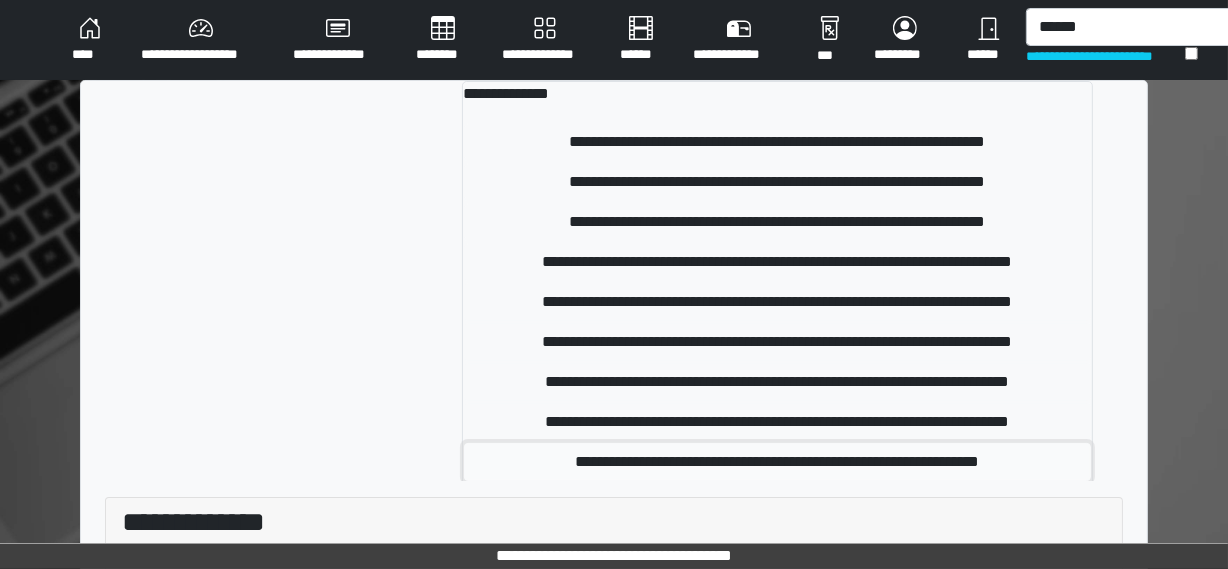 click on "**********" at bounding box center (777, 462) 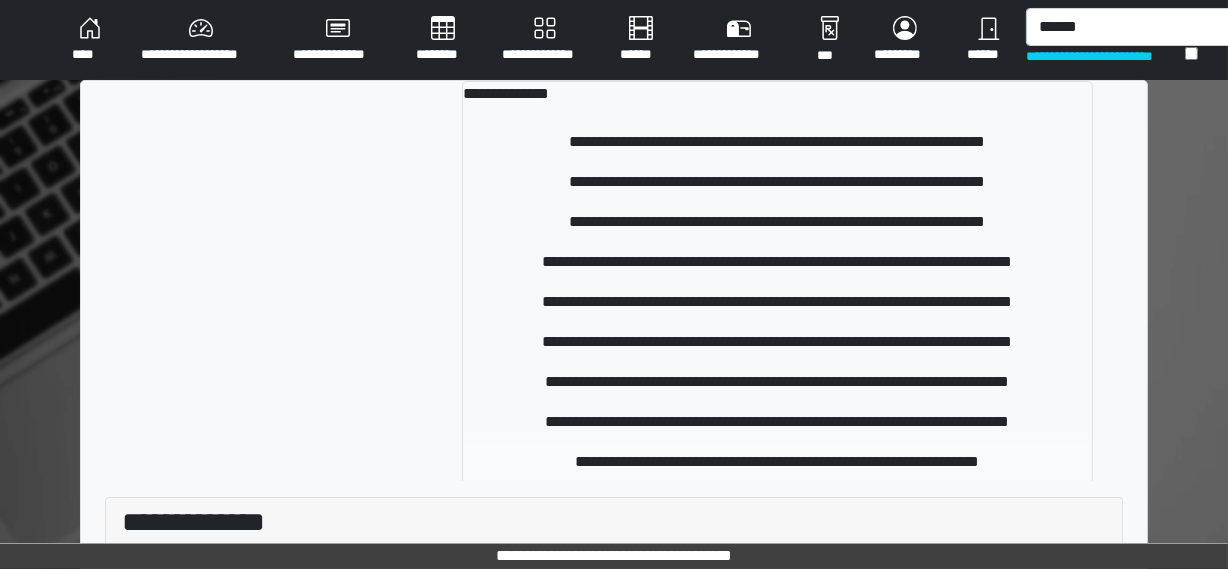 type 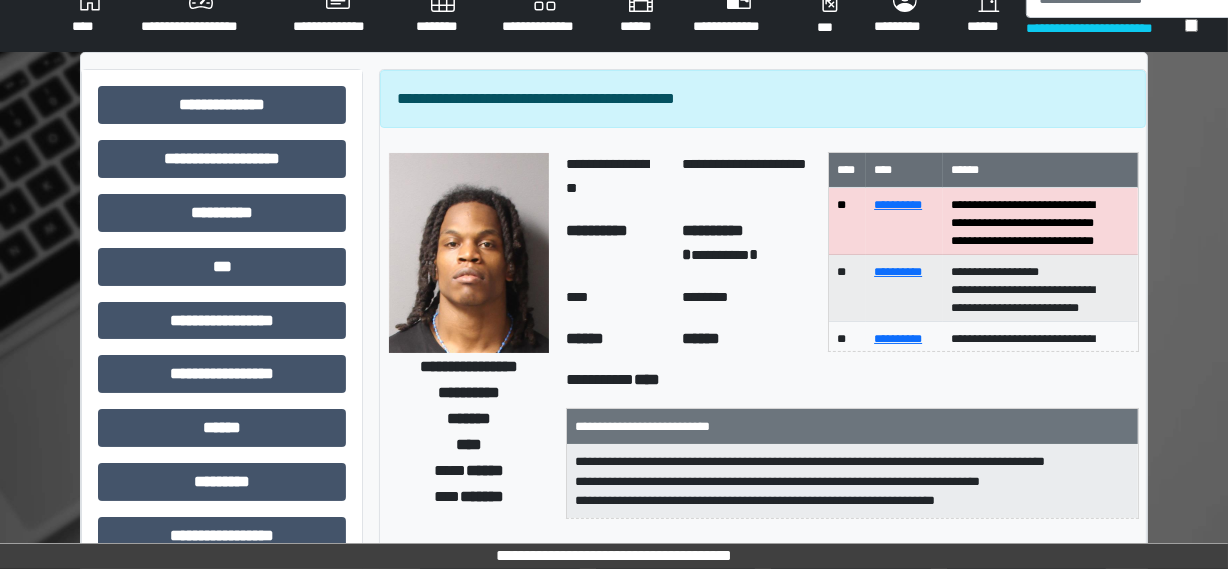 scroll, scrollTop: 0, scrollLeft: 0, axis: both 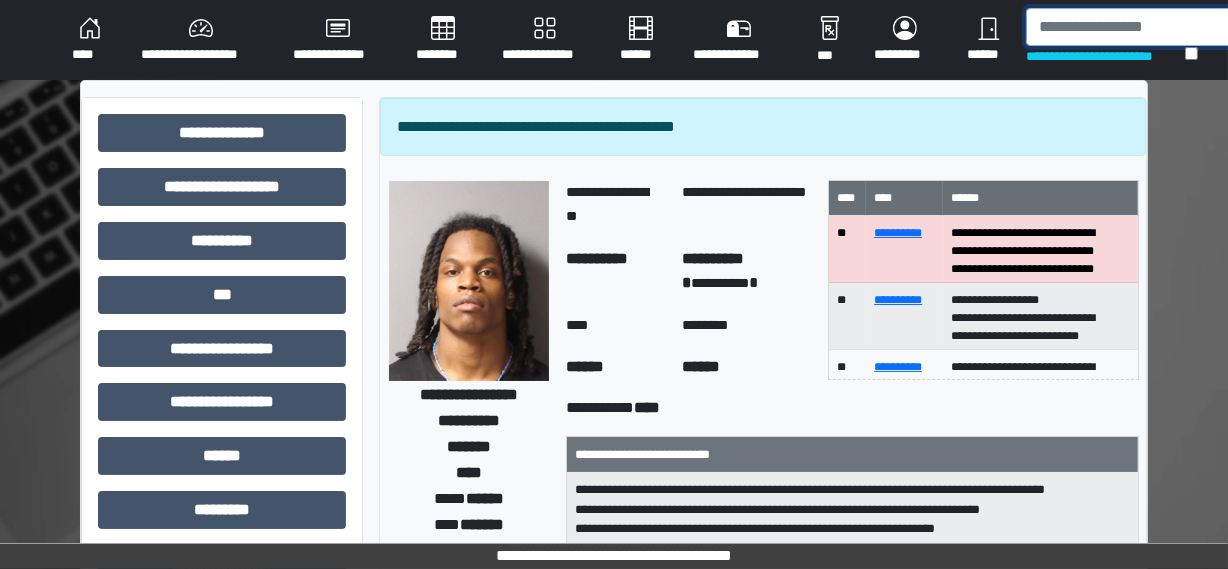 click at bounding box center [1129, 27] 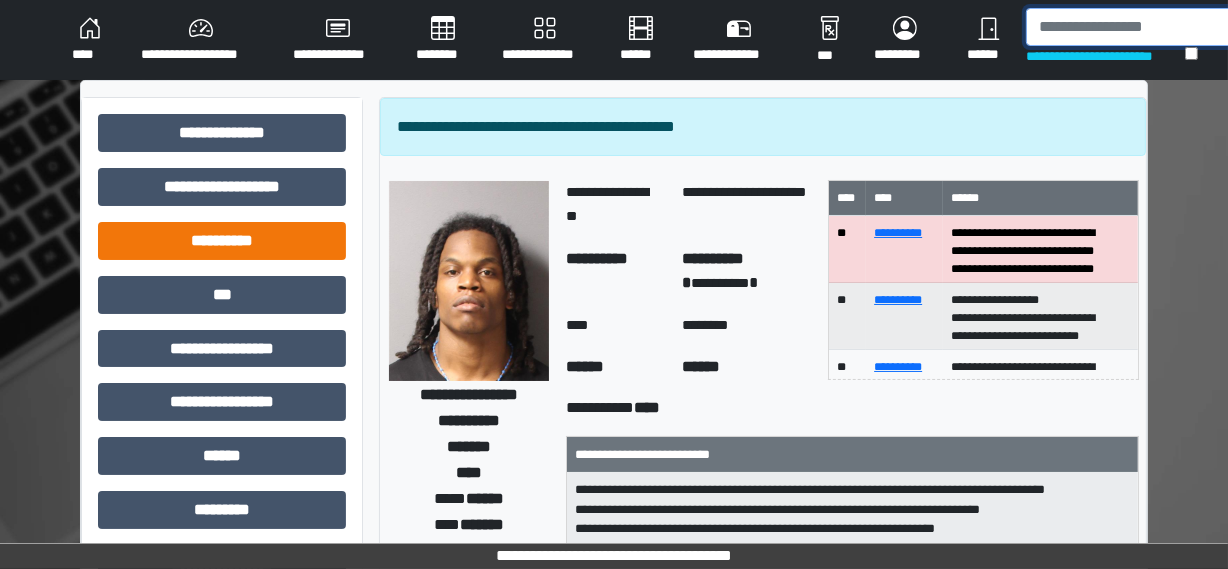 scroll, scrollTop: 90, scrollLeft: 0, axis: vertical 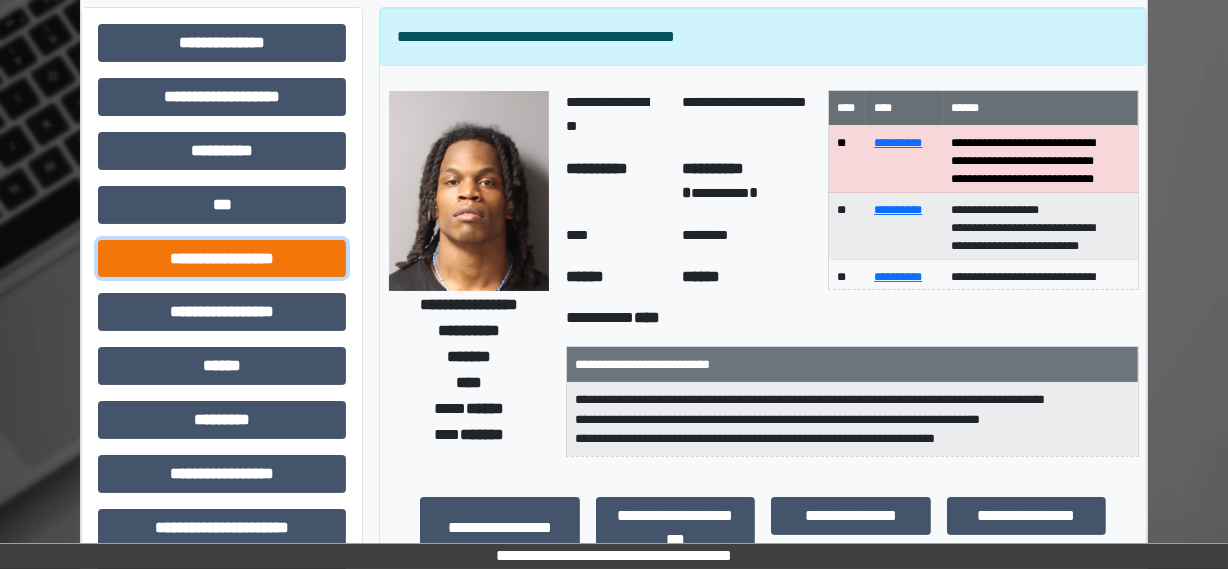 click on "**********" at bounding box center [222, 259] 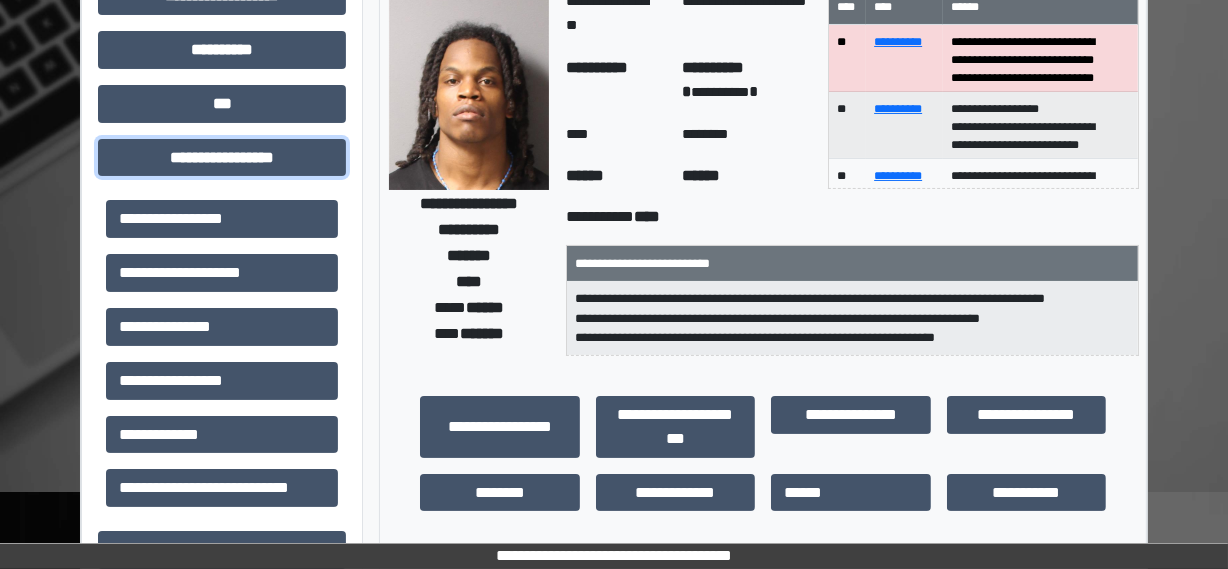 scroll, scrollTop: 545, scrollLeft: 0, axis: vertical 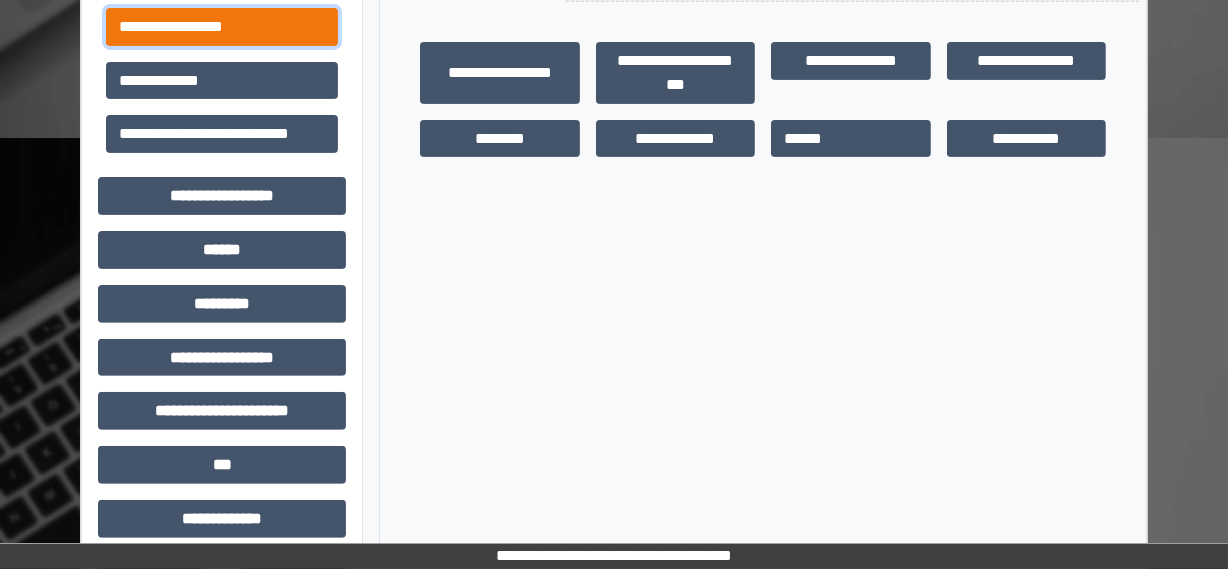 click on "**********" at bounding box center [222, 27] 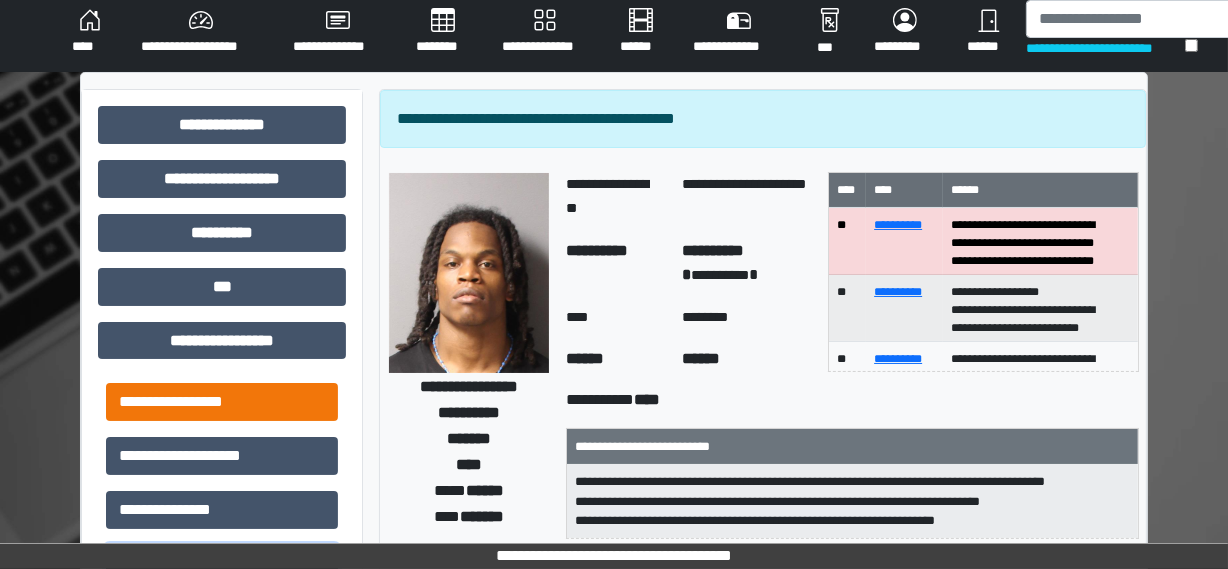 scroll, scrollTop: 0, scrollLeft: 0, axis: both 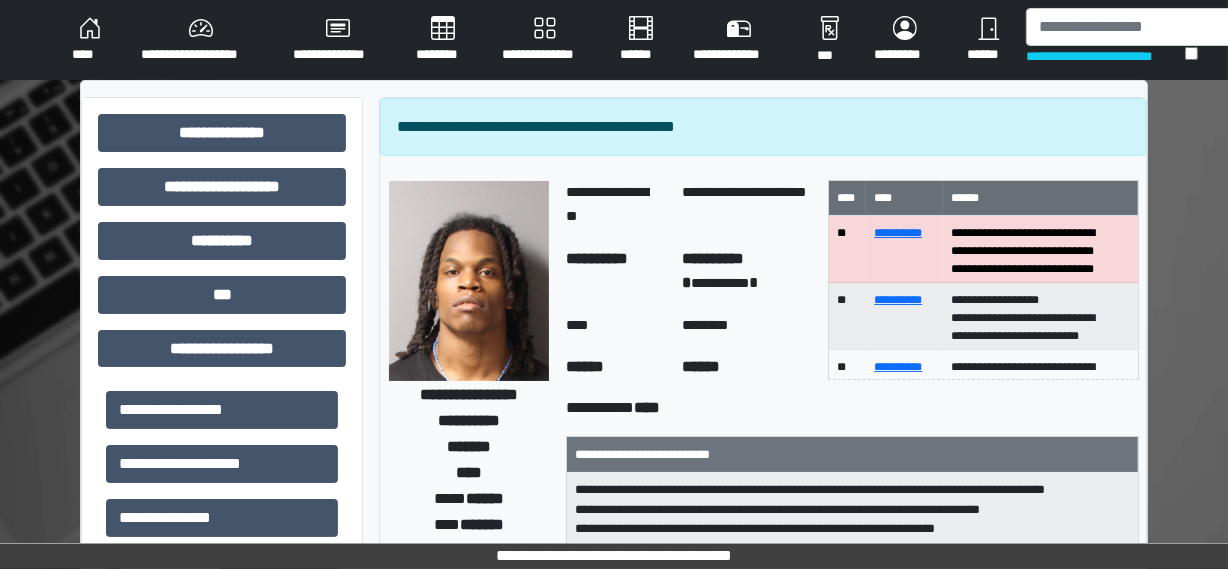 click on "**********" at bounding box center (201, 40) 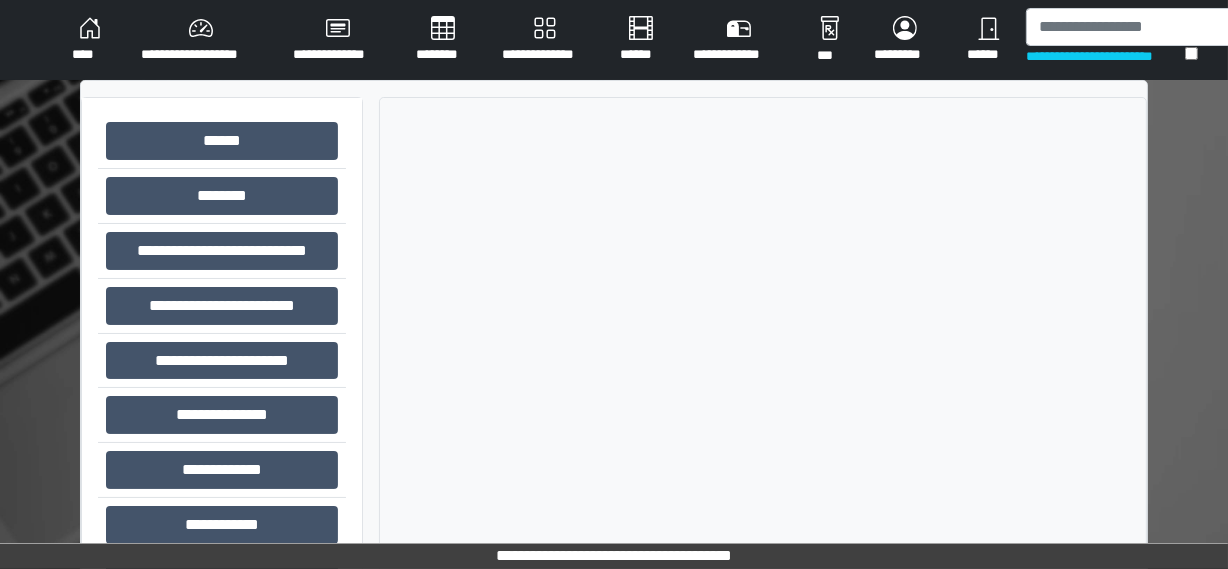 click on "**********" at bounding box center [201, 40] 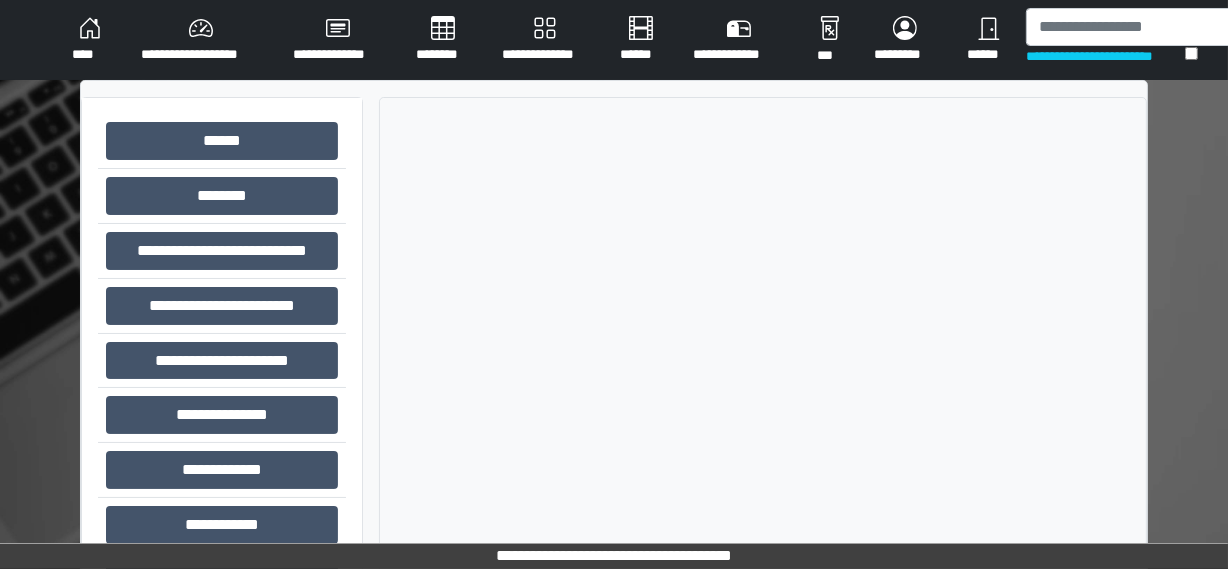 click on "**********" at bounding box center (201, 40) 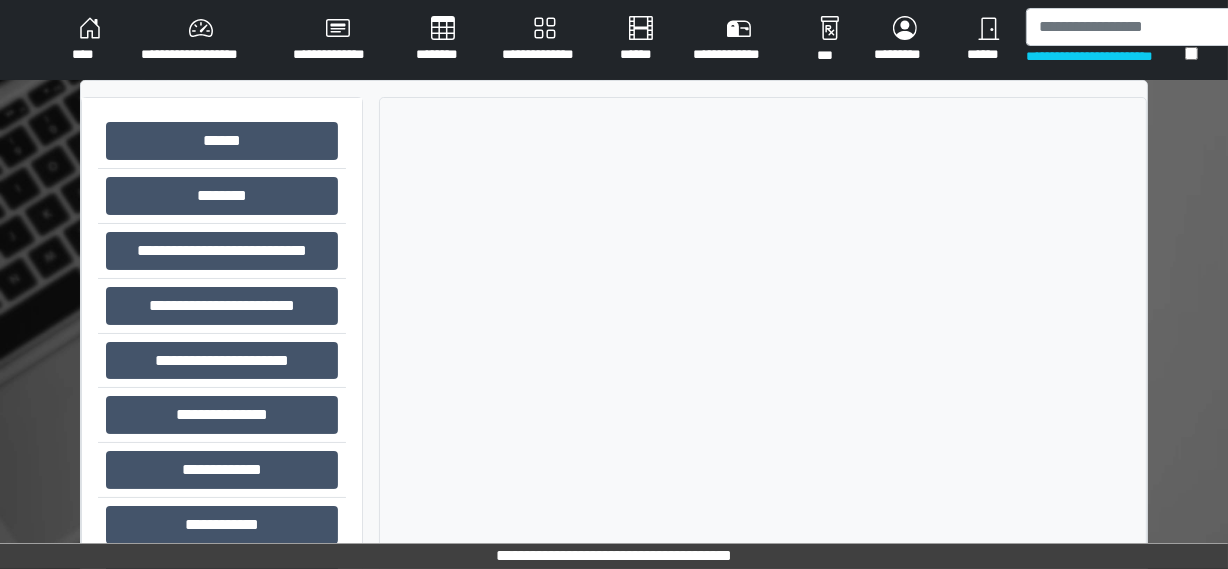 scroll, scrollTop: 0, scrollLeft: 0, axis: both 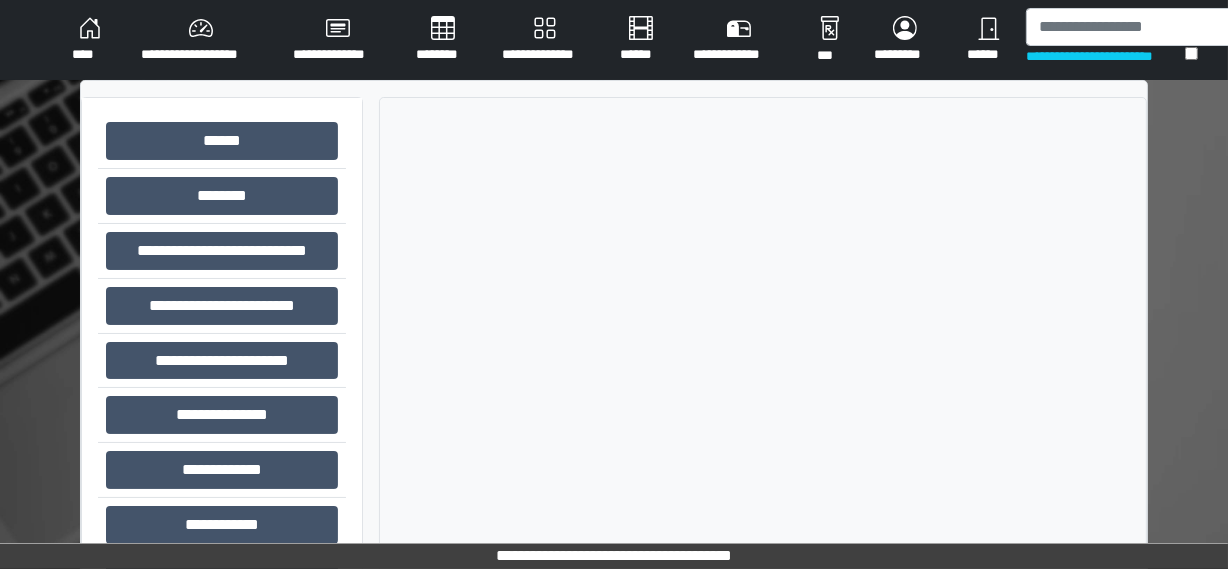 click on "**********" at bounding box center [201, 40] 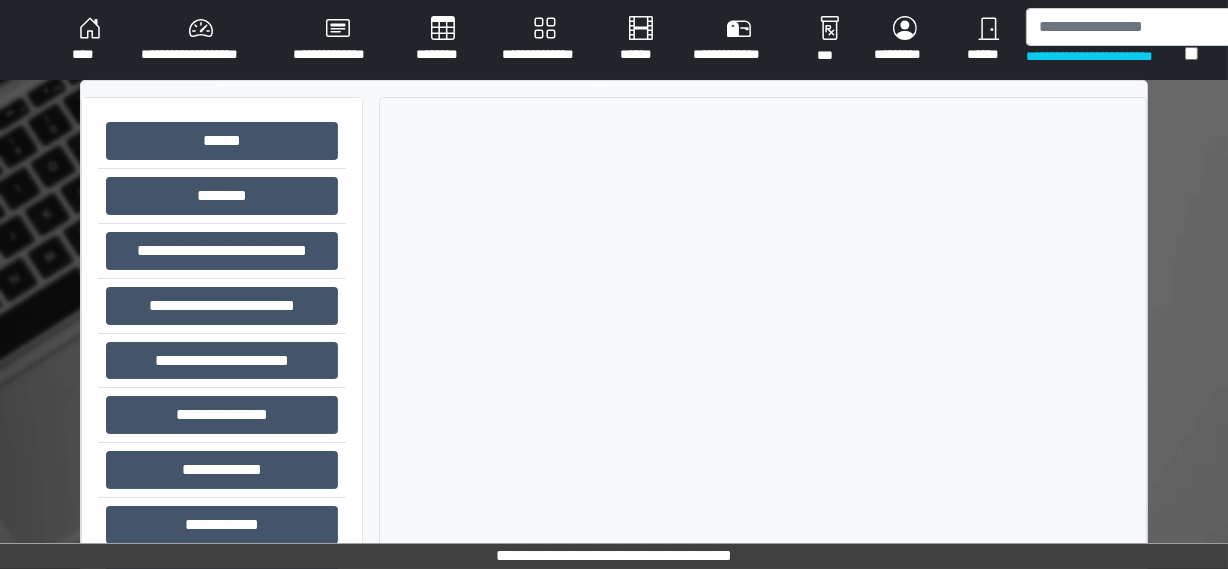 click on "**********" at bounding box center (201, 40) 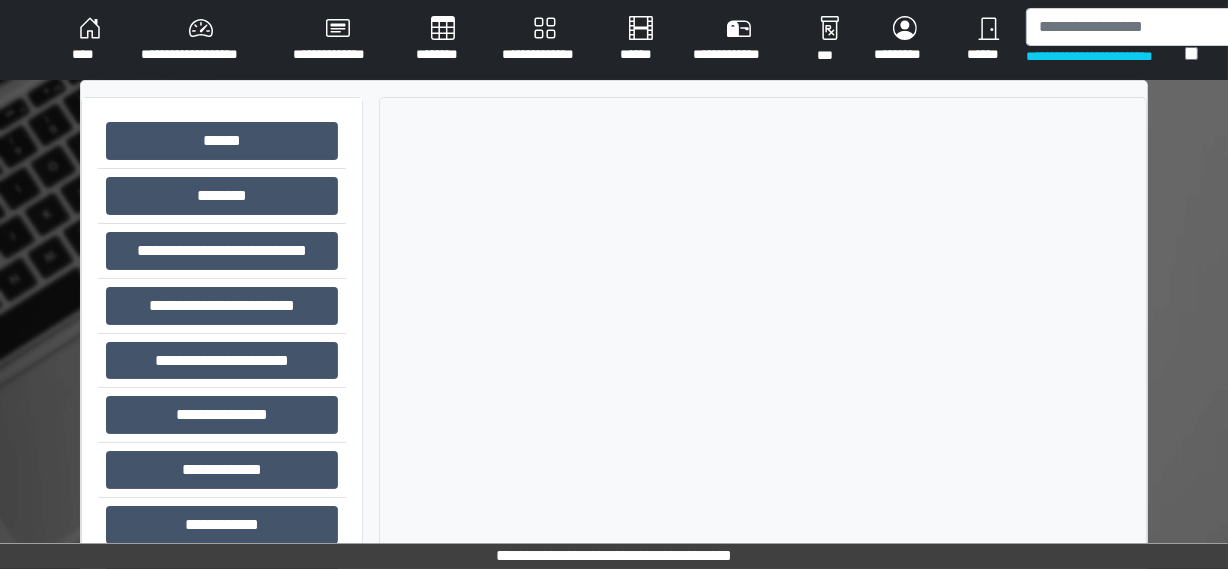 click on "**********" at bounding box center (201, 40) 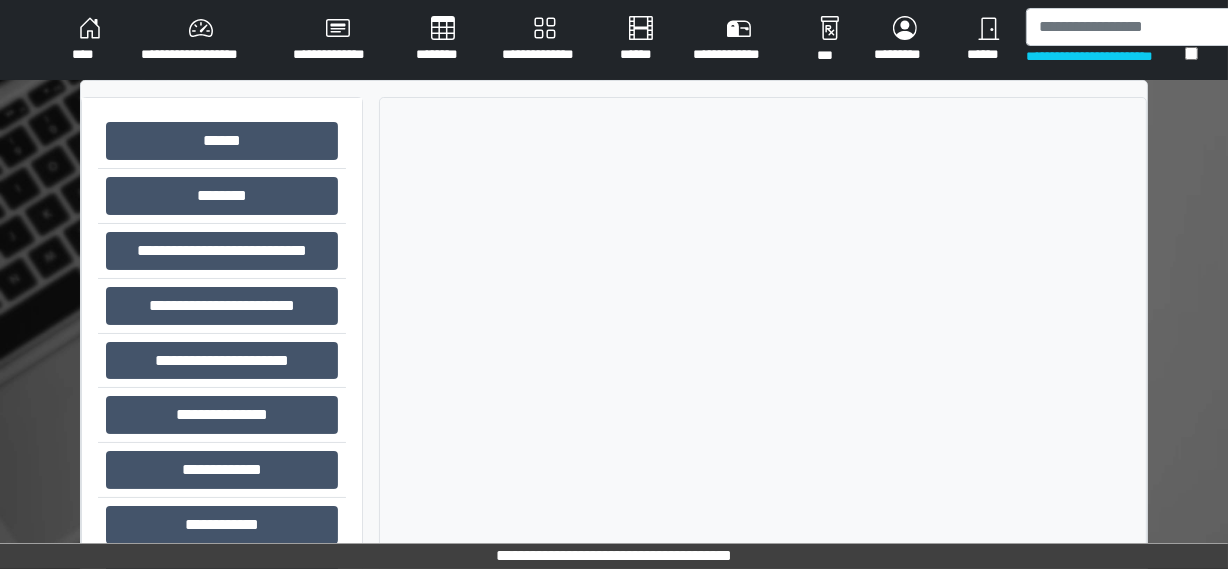 click on "**********" at bounding box center [201, 40] 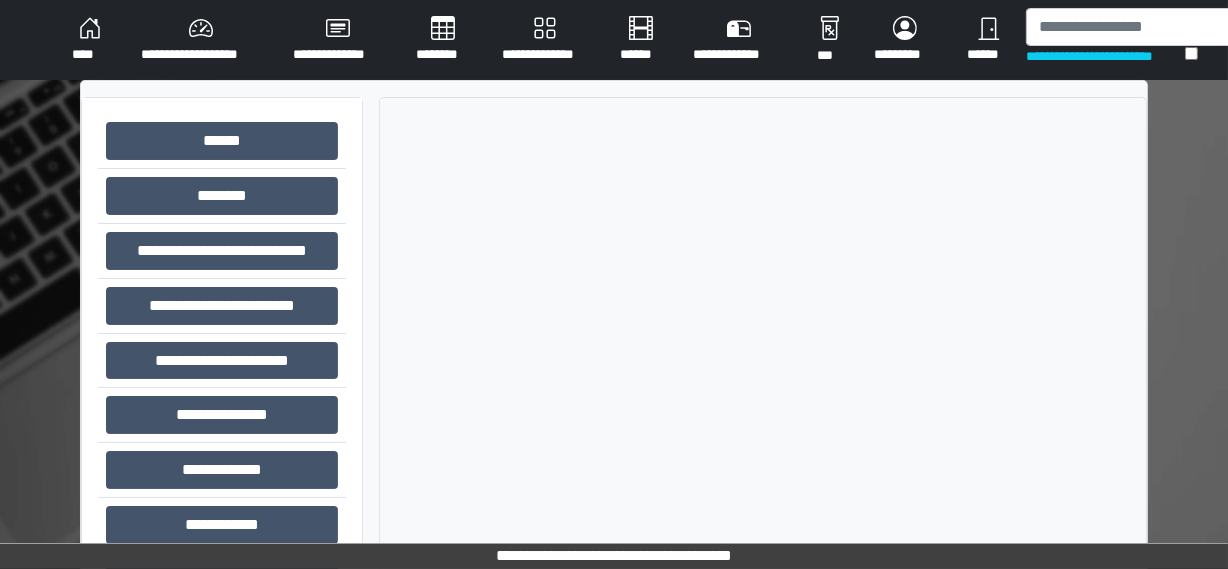 click on "**********" at bounding box center [201, 40] 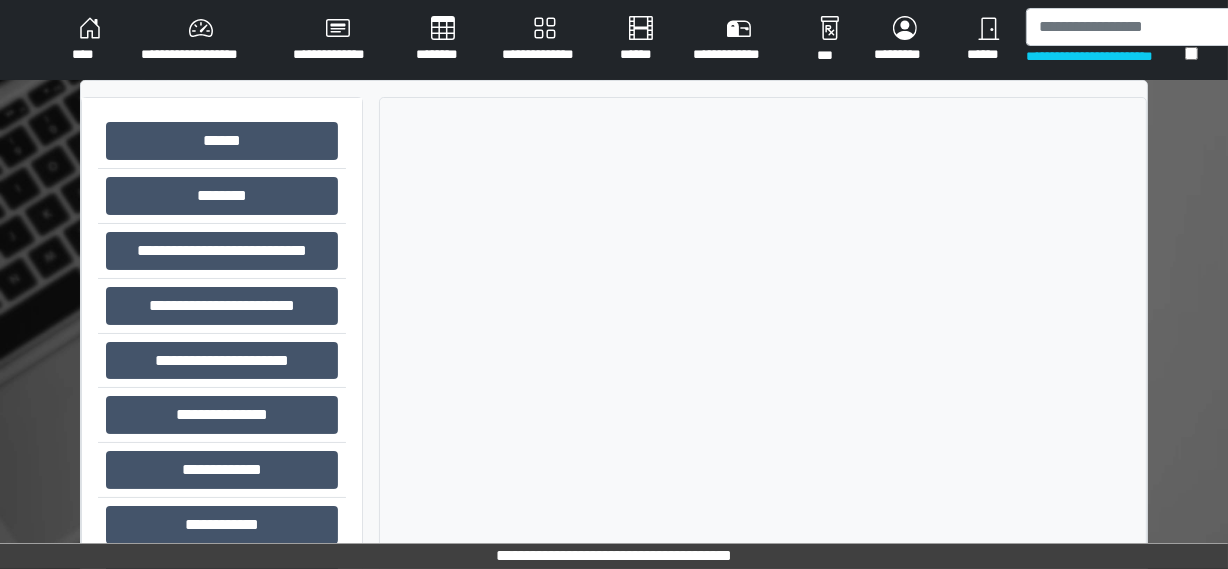 click on "**********" at bounding box center [201, 40] 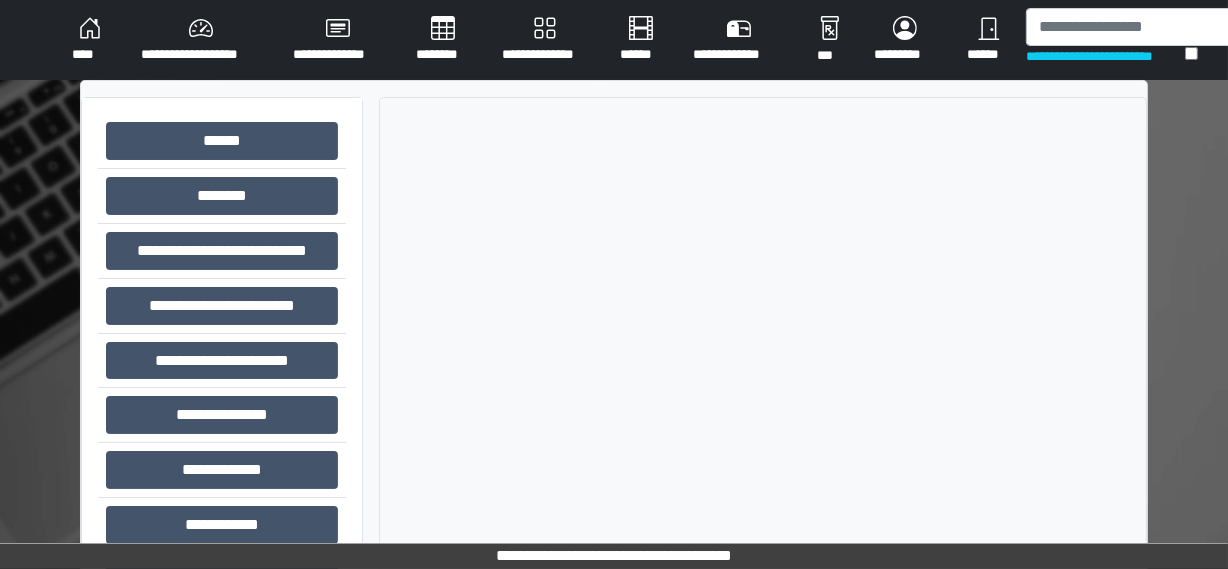click on "**********" at bounding box center [201, 40] 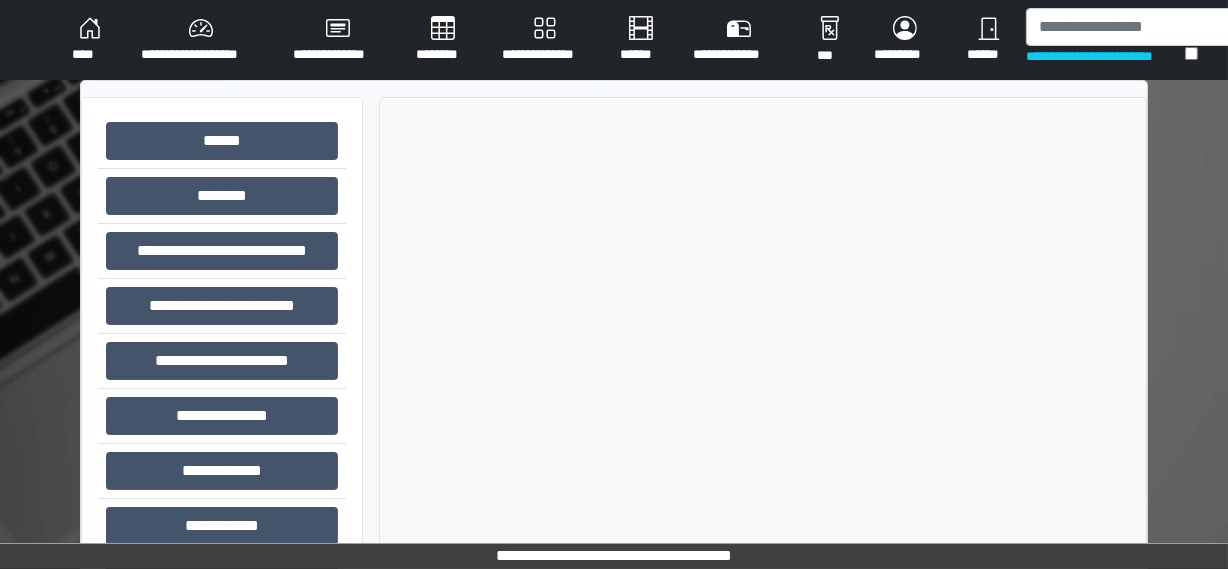 click on "**********" at bounding box center [201, 40] 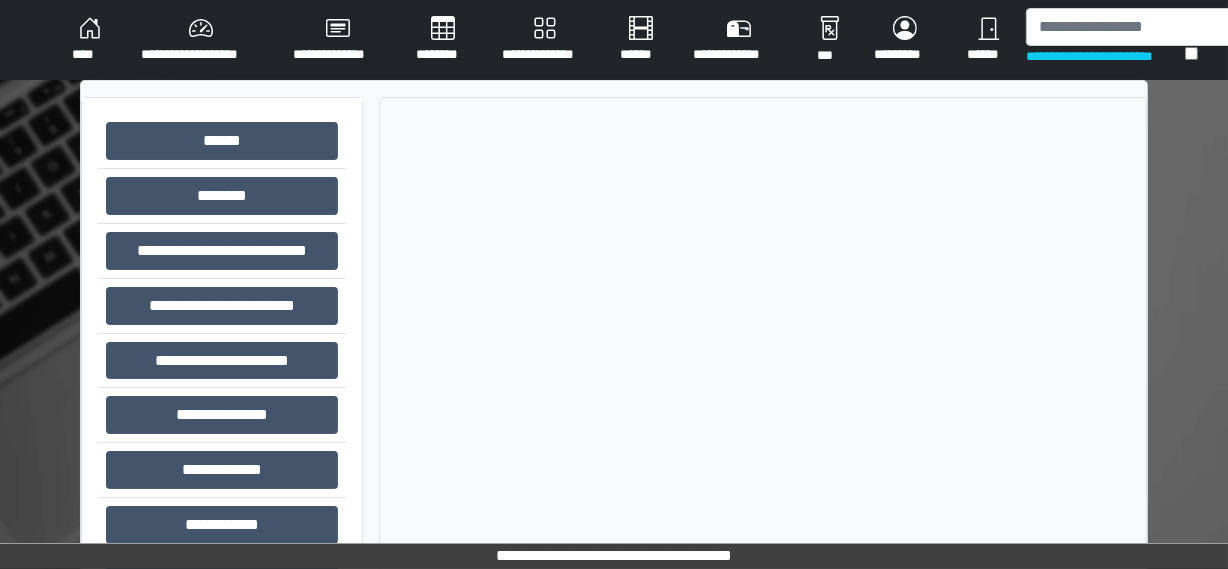 click on "**********" at bounding box center [201, 40] 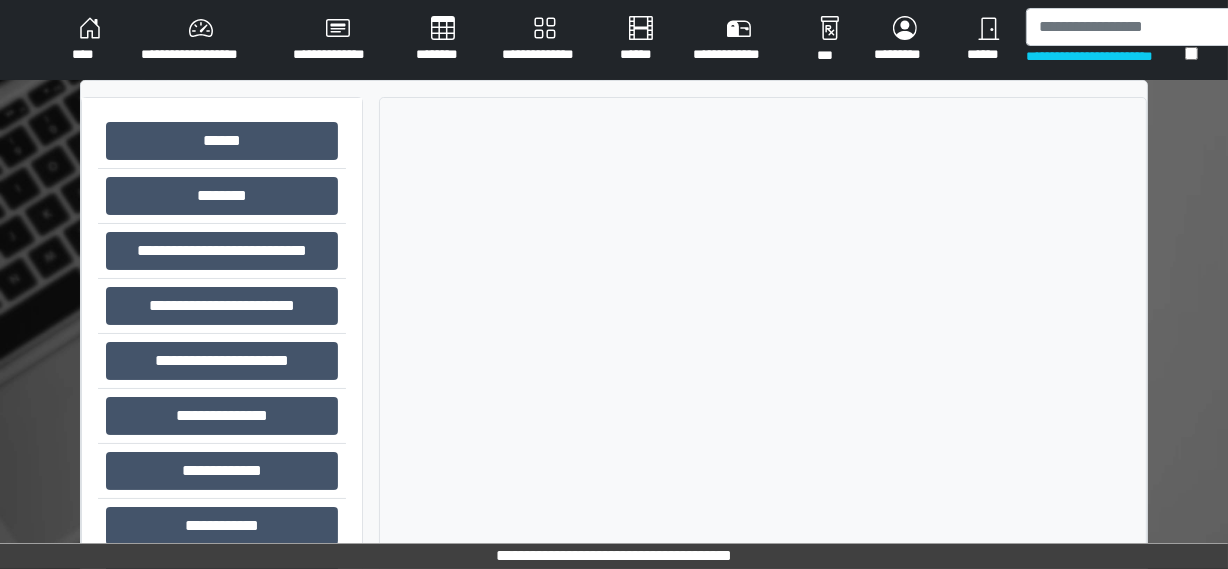 click on "**********" at bounding box center (201, 40) 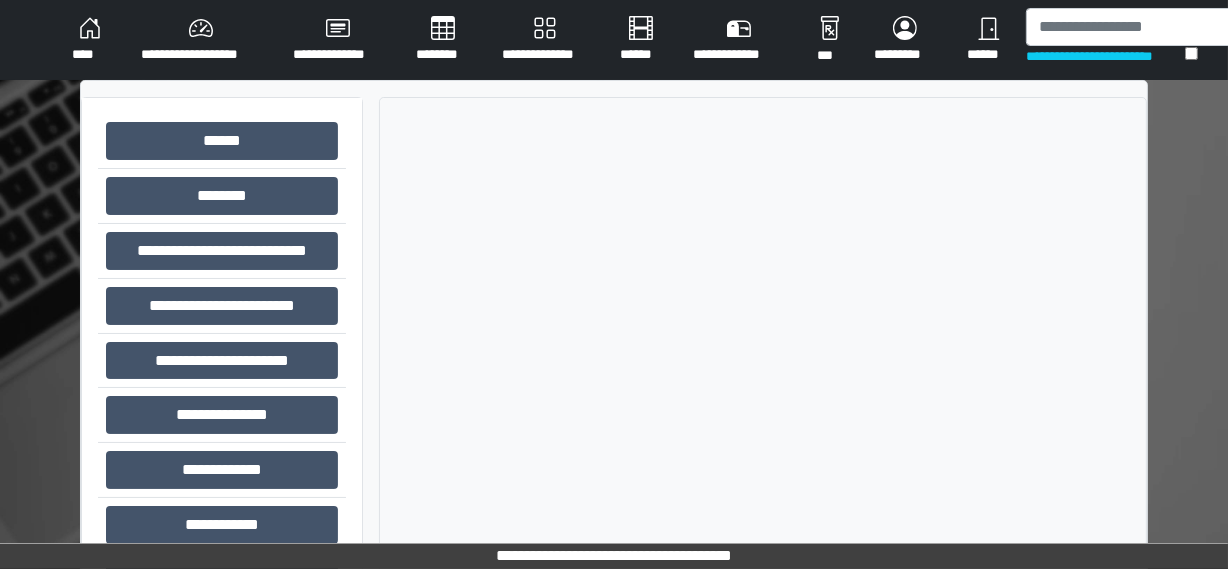 click on "**********" at bounding box center [201, 40] 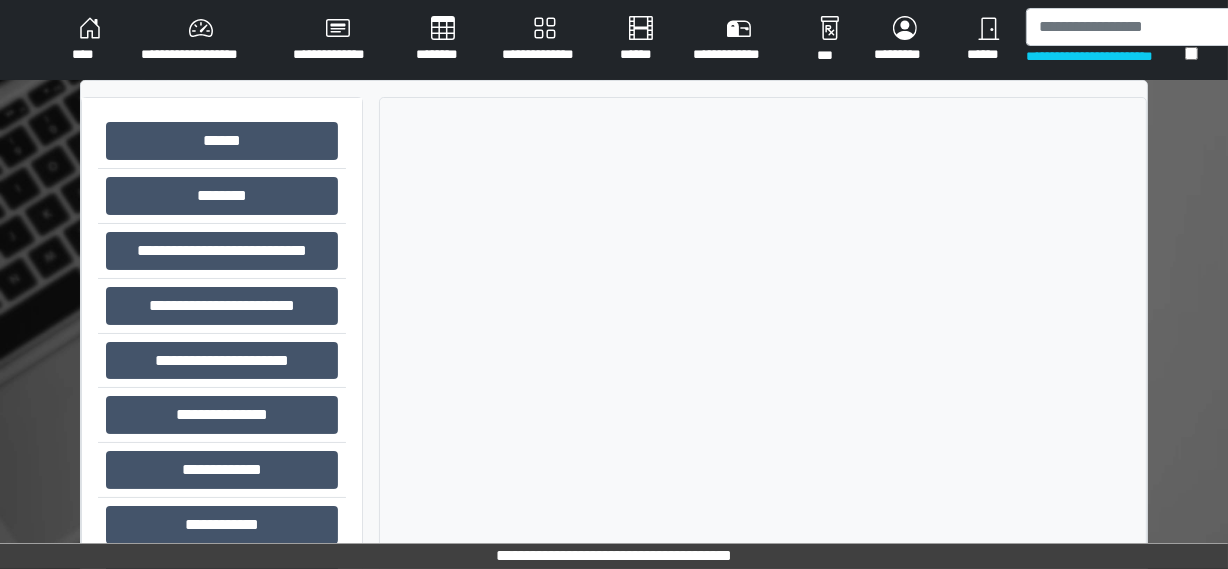 click on "**********" at bounding box center [201, 40] 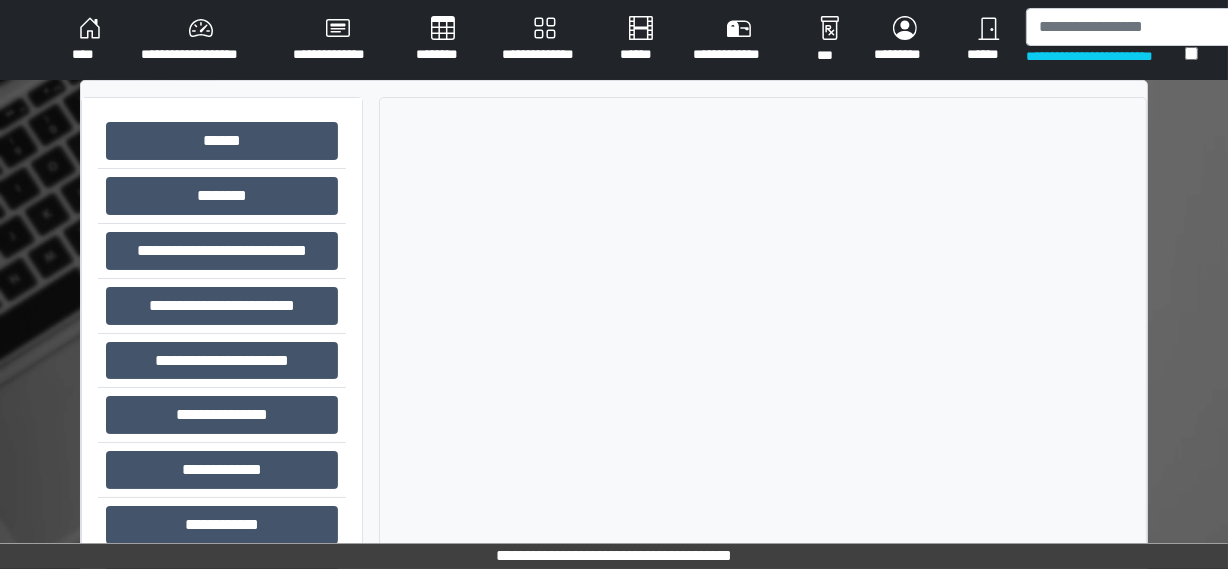 click on "**********" at bounding box center (201, 40) 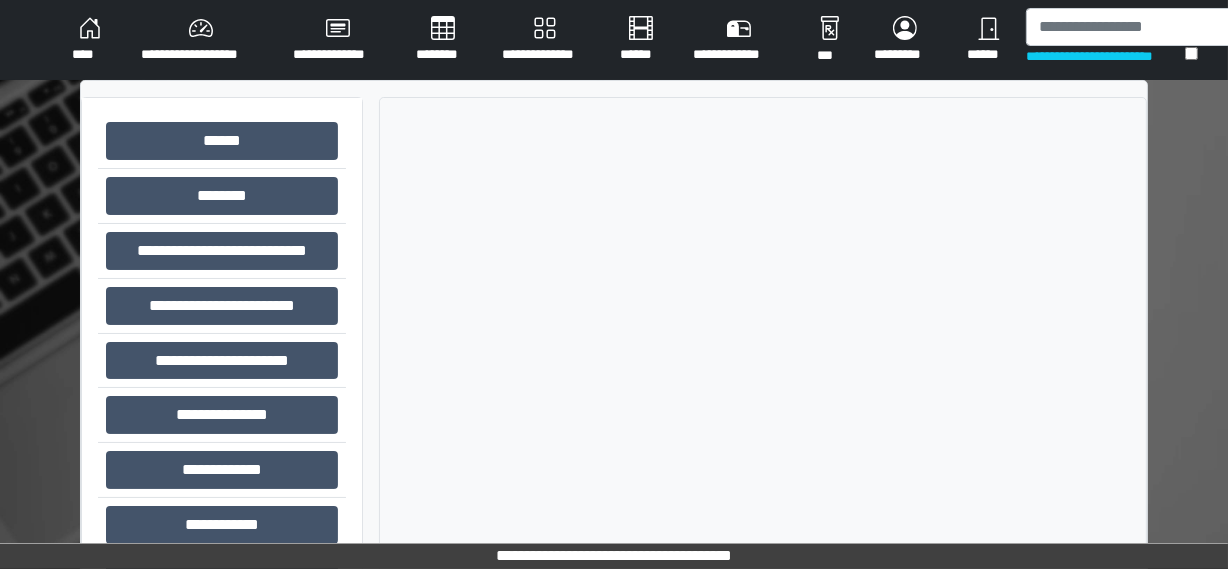 click on "**********" at bounding box center (201, 40) 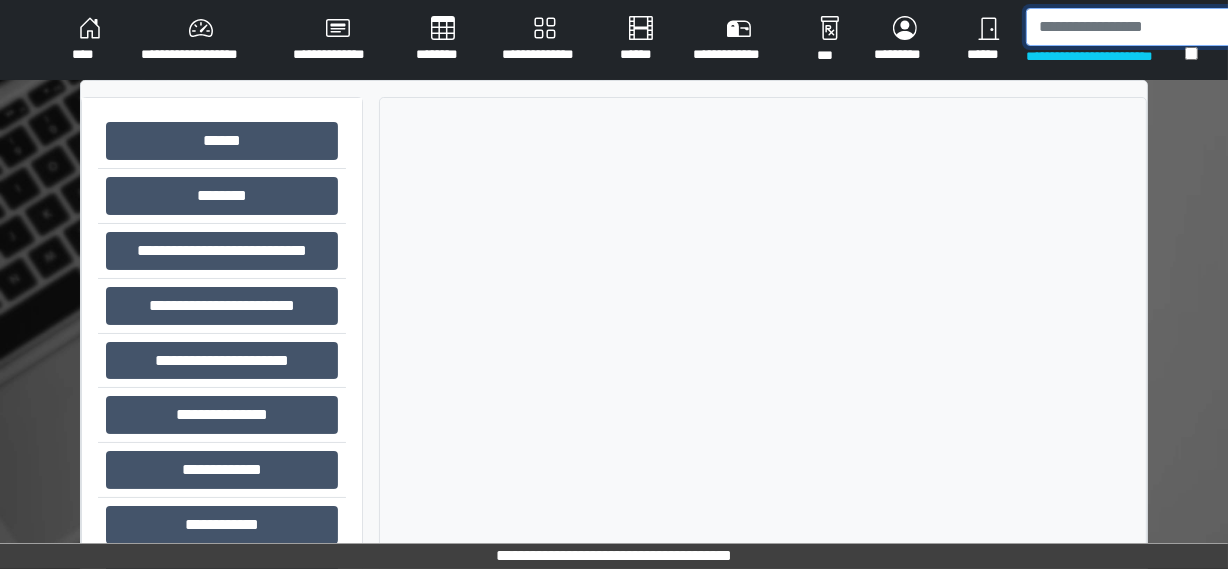 click at bounding box center (1129, 27) 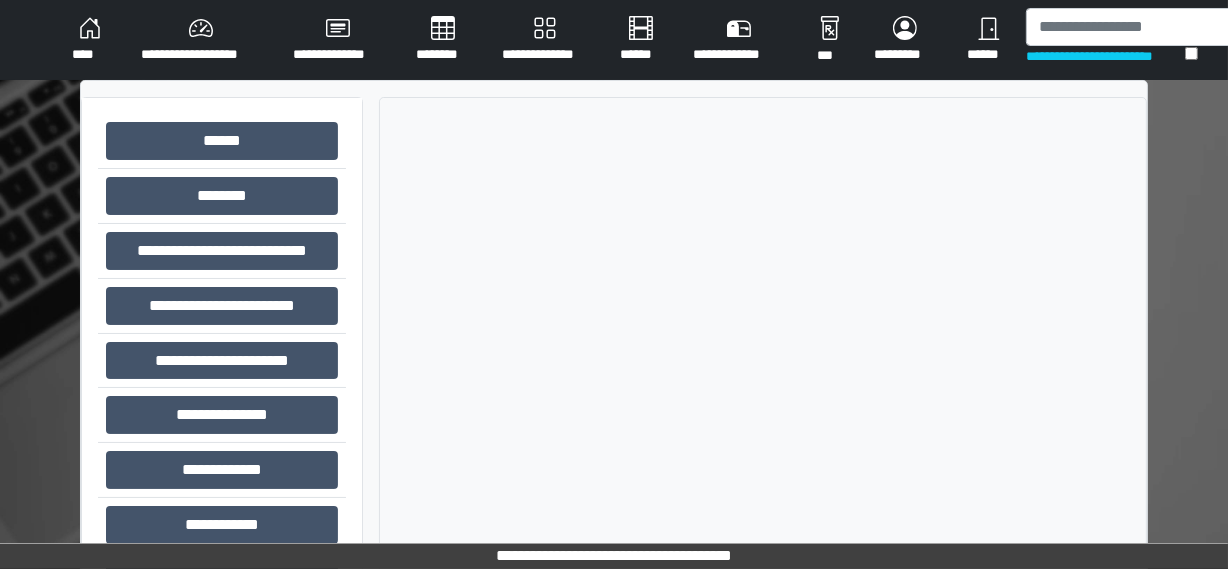 click on "**********" at bounding box center (201, 40) 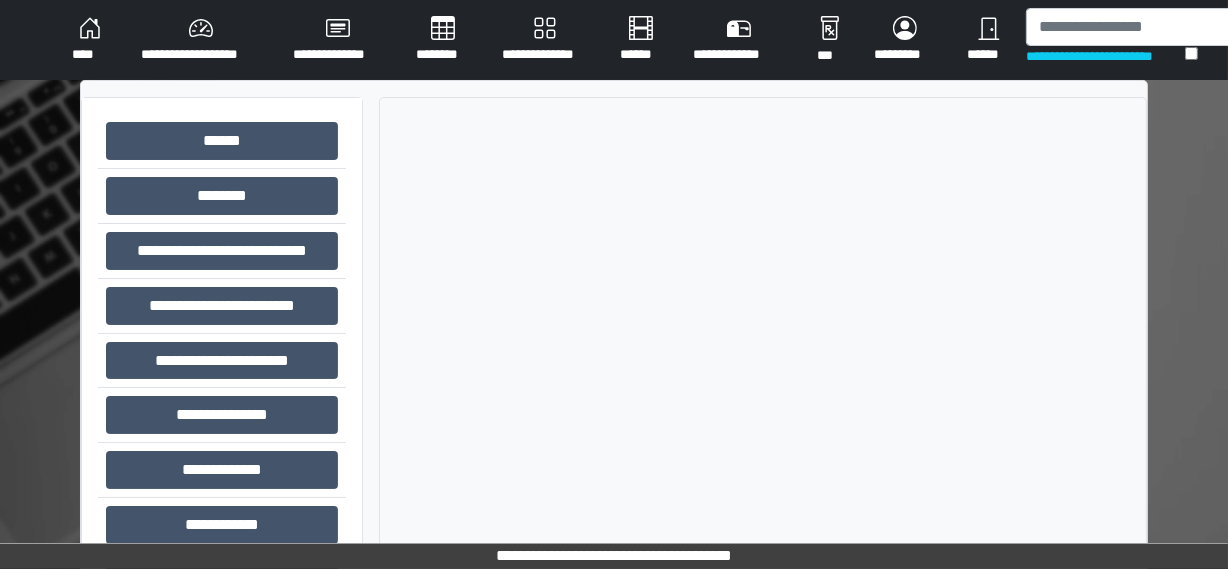 click on "**********" at bounding box center (201, 40) 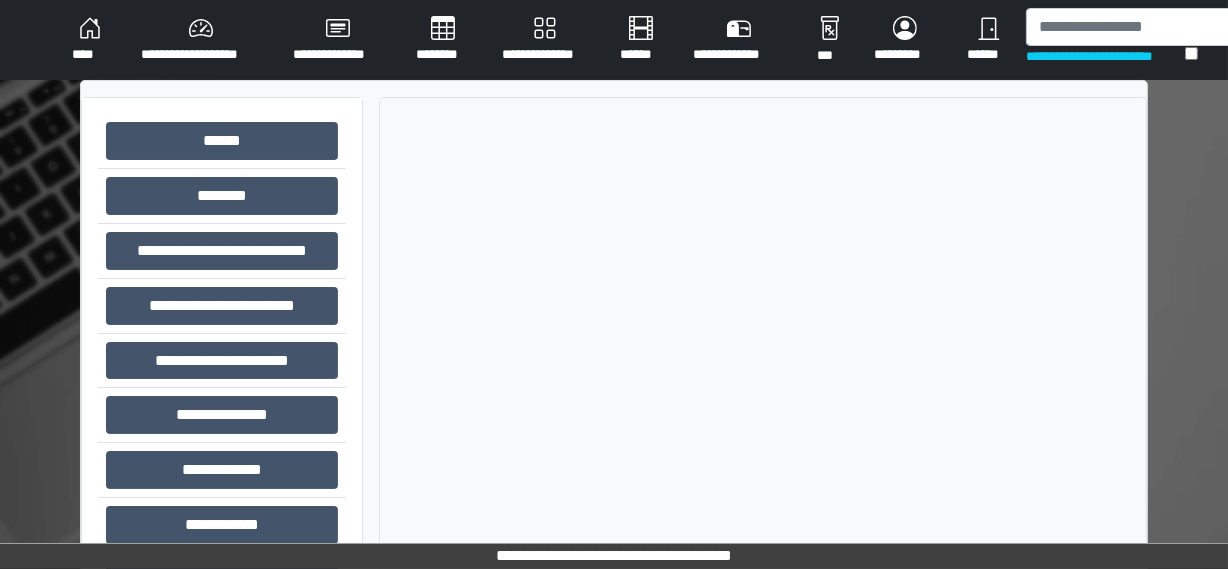 click on "**********" at bounding box center (201, 40) 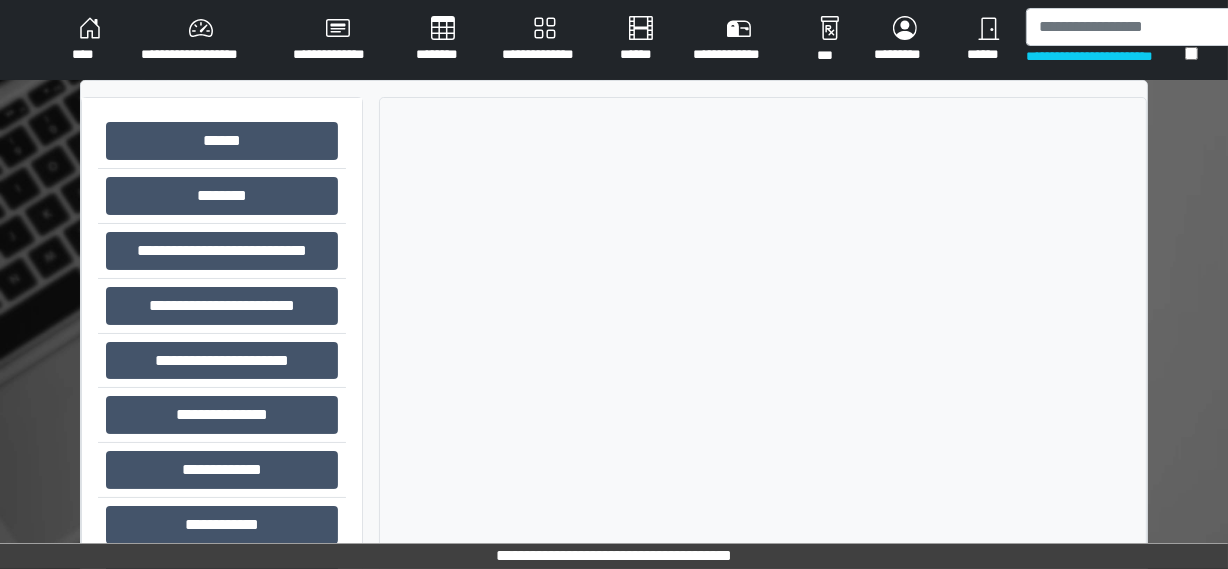 click on "****" at bounding box center (90, 40) 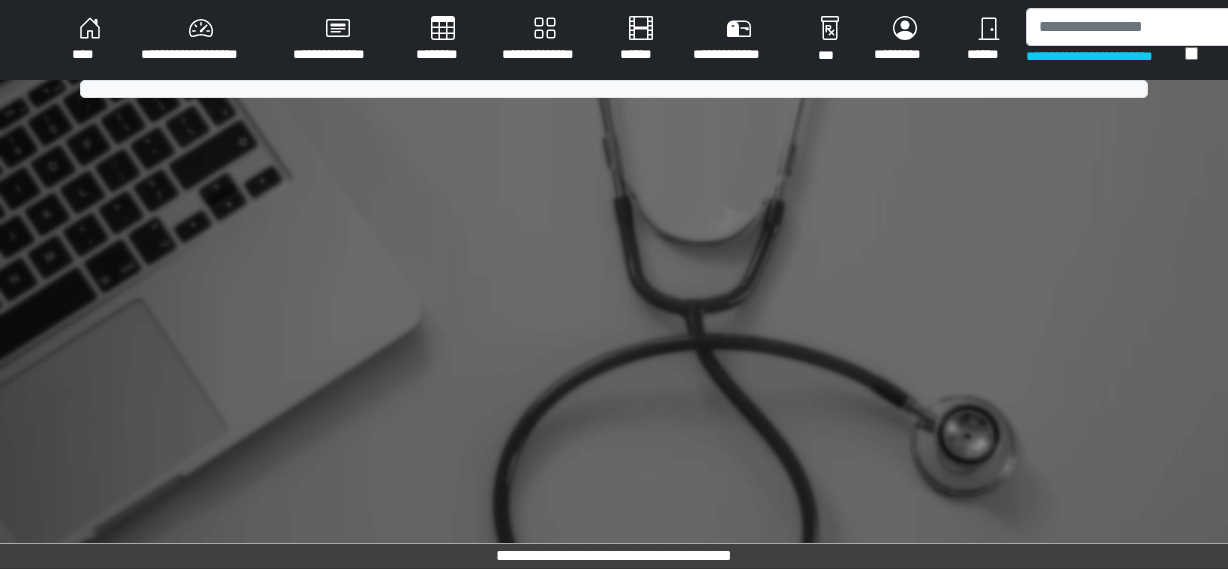 scroll, scrollTop: 0, scrollLeft: 0, axis: both 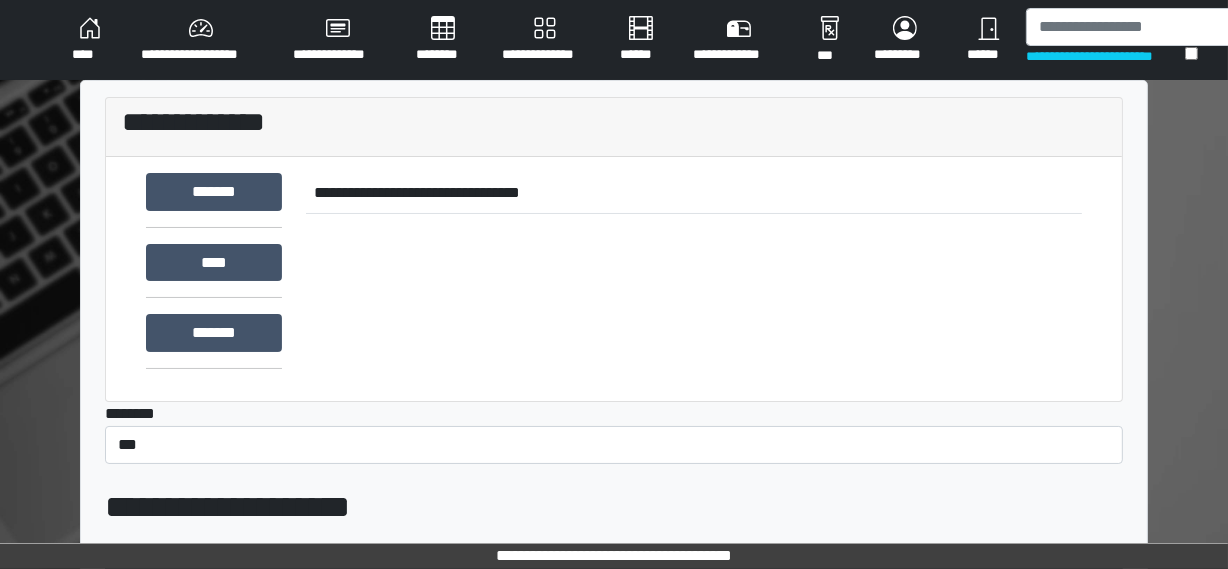 click on "****" at bounding box center (90, 40) 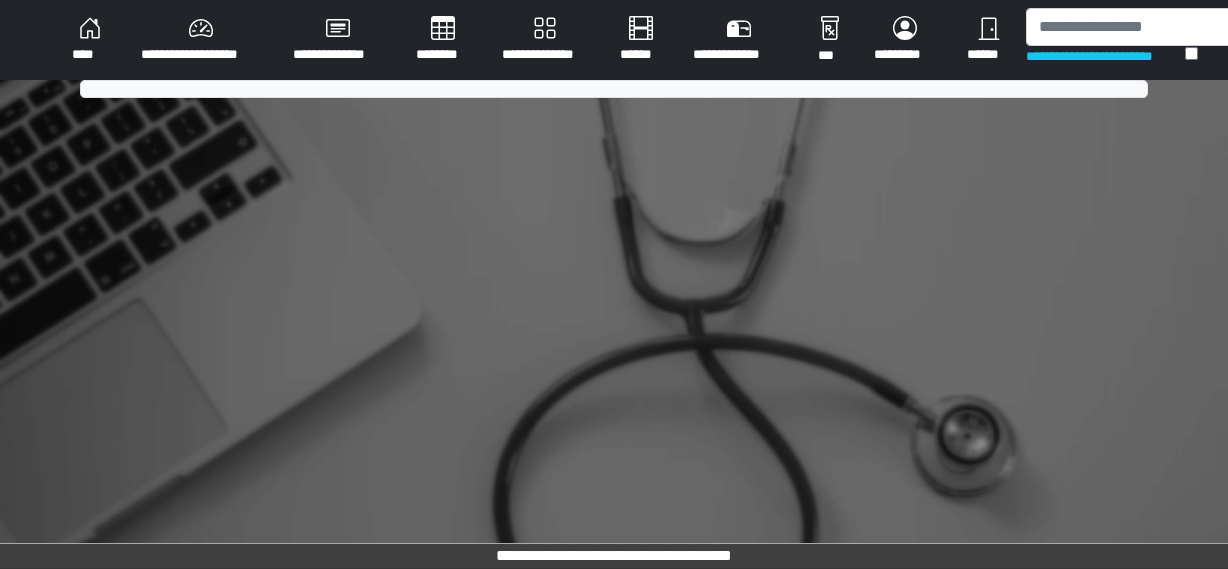 scroll, scrollTop: 0, scrollLeft: 0, axis: both 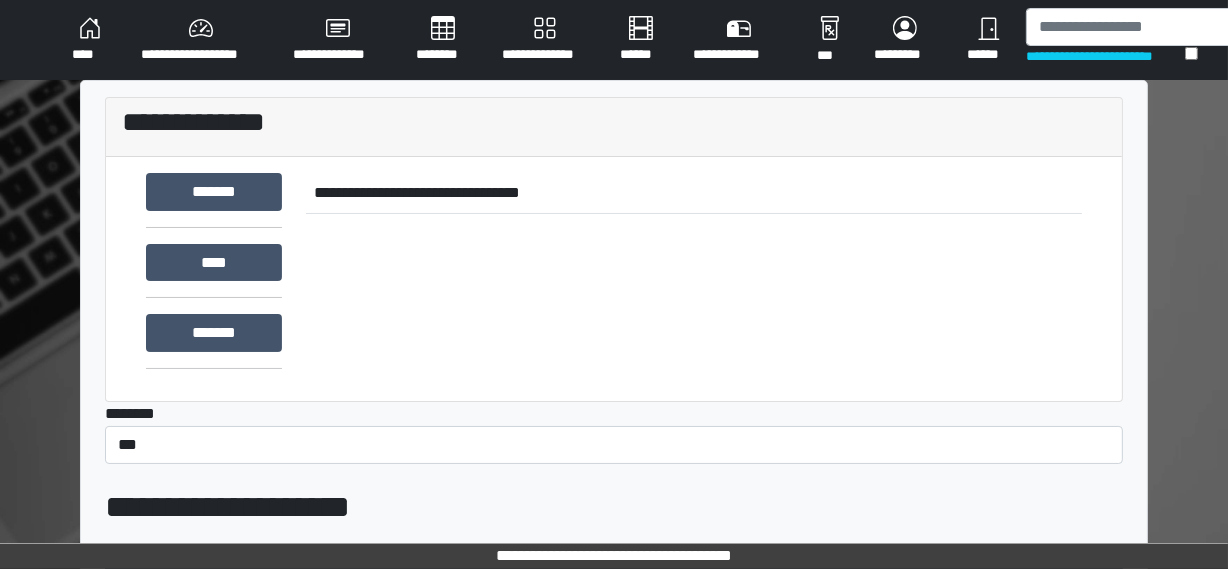 click on "****" at bounding box center (90, 40) 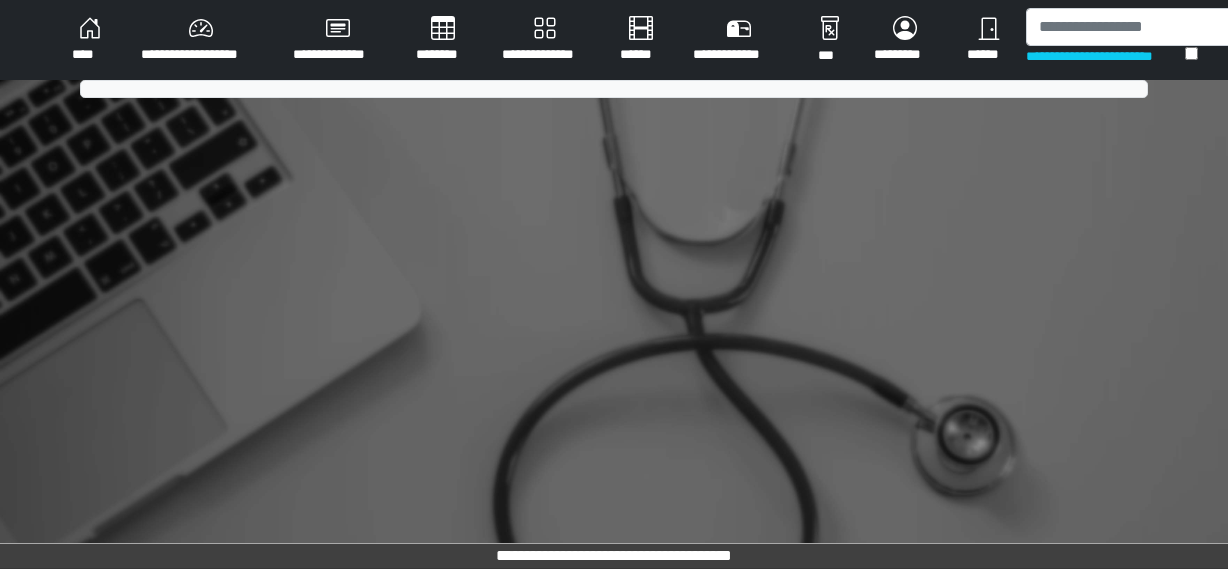 scroll, scrollTop: 0, scrollLeft: 0, axis: both 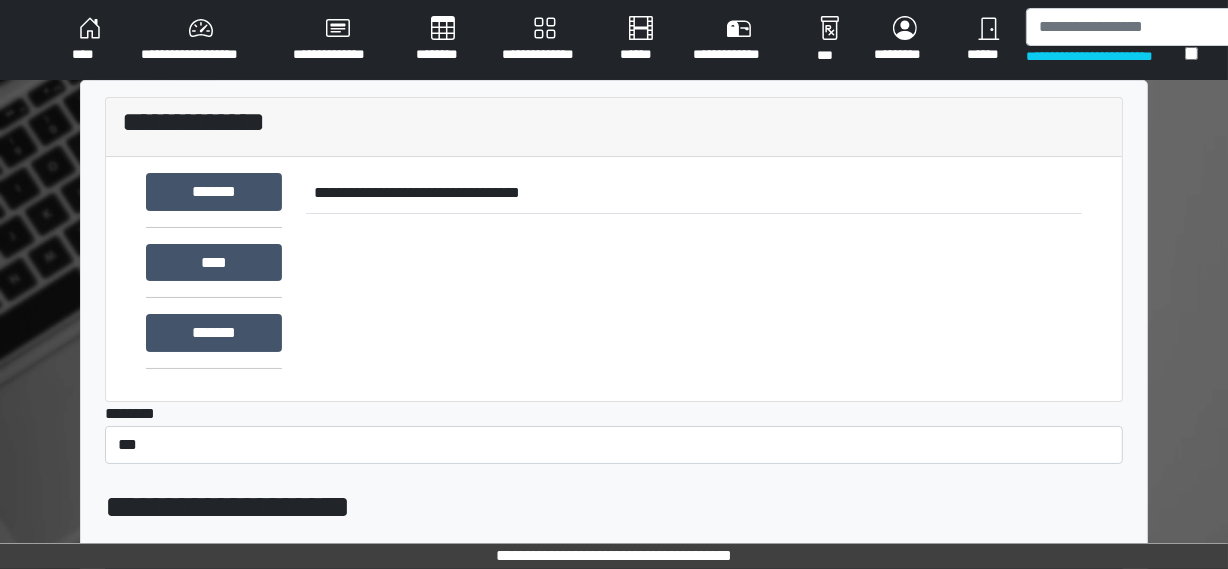 click on "**********" at bounding box center [201, 40] 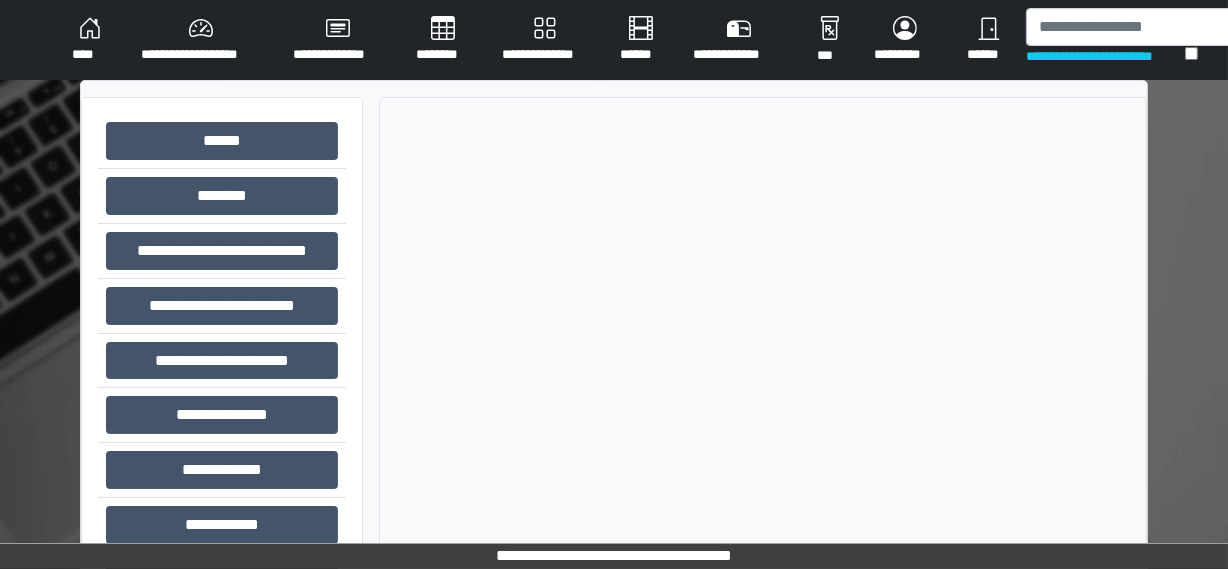 click on "****" at bounding box center [90, 40] 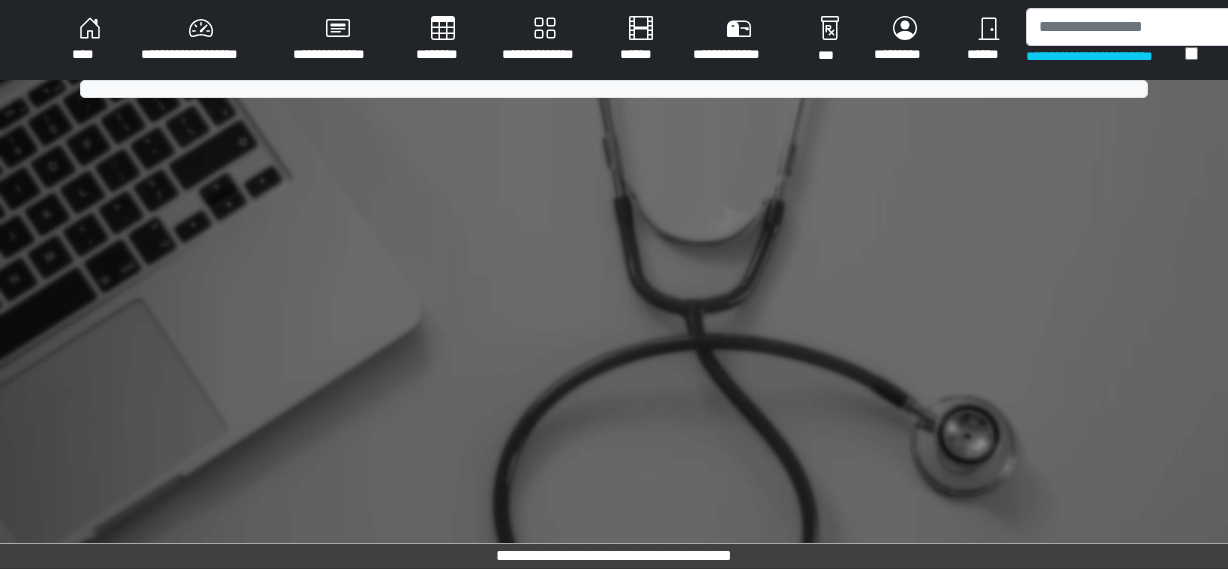scroll, scrollTop: 0, scrollLeft: 0, axis: both 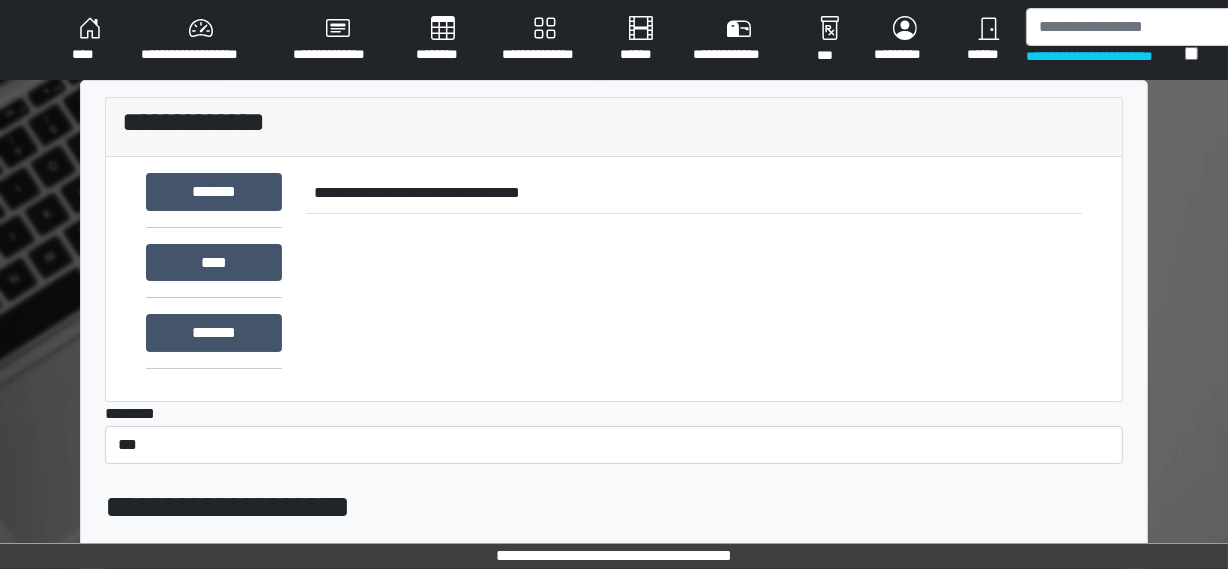click on "****" at bounding box center [90, 40] 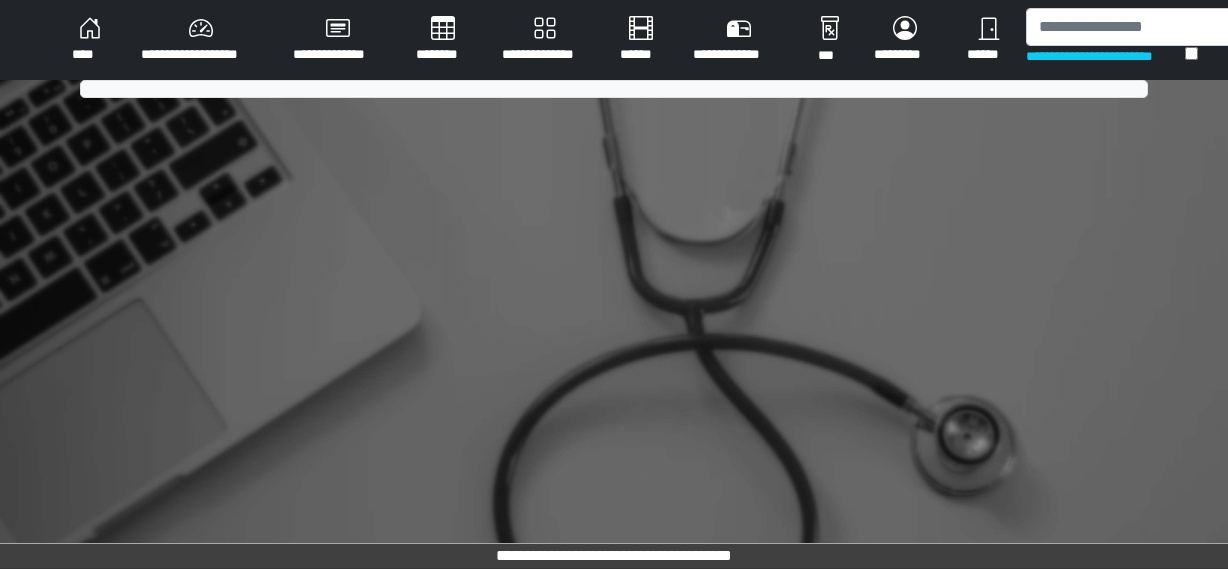 scroll, scrollTop: 0, scrollLeft: 0, axis: both 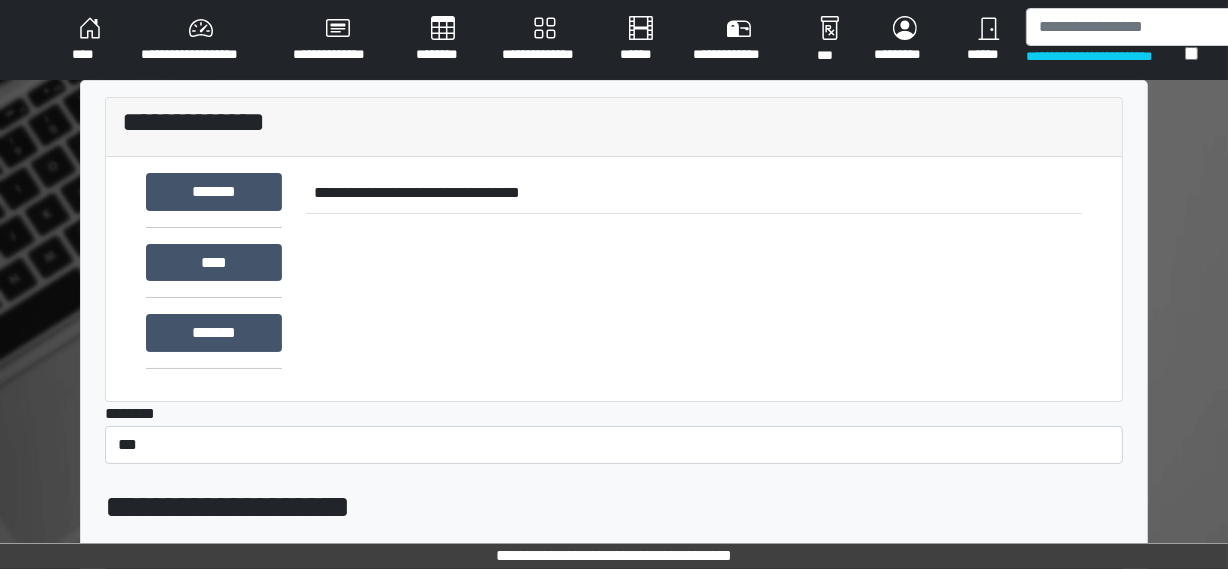 click on "****" at bounding box center (90, 40) 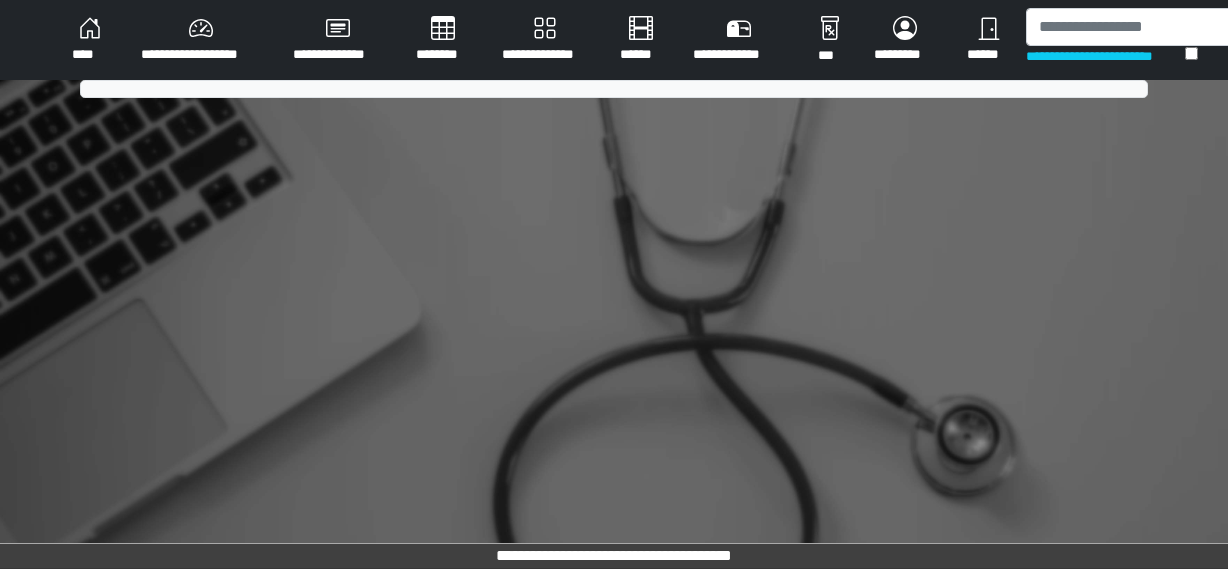 scroll, scrollTop: 0, scrollLeft: 0, axis: both 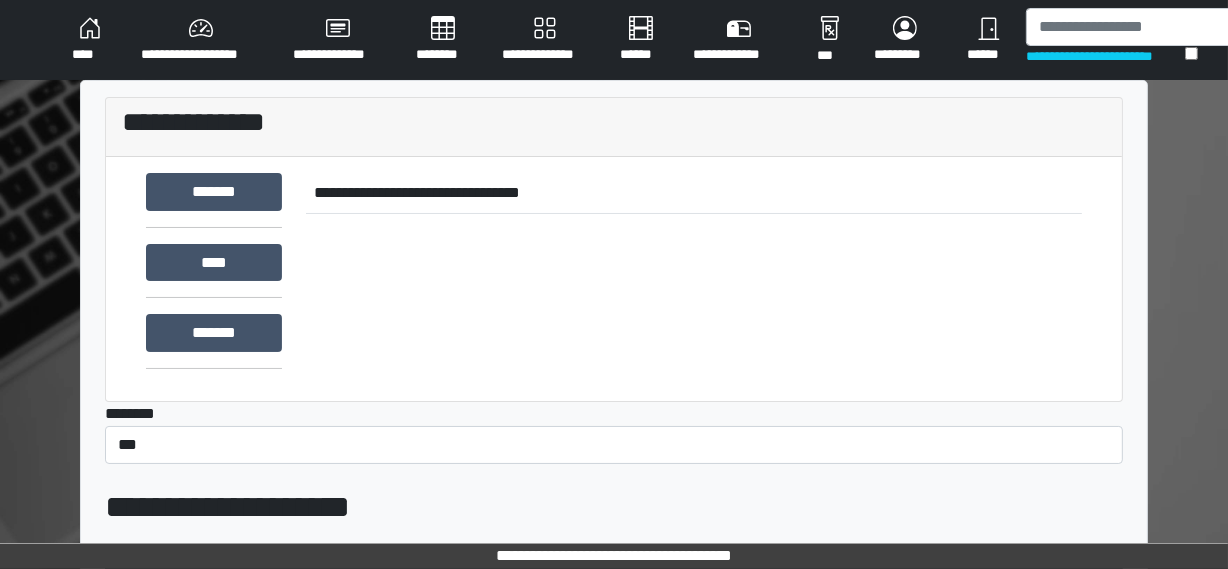 click on "**********" at bounding box center (201, 40) 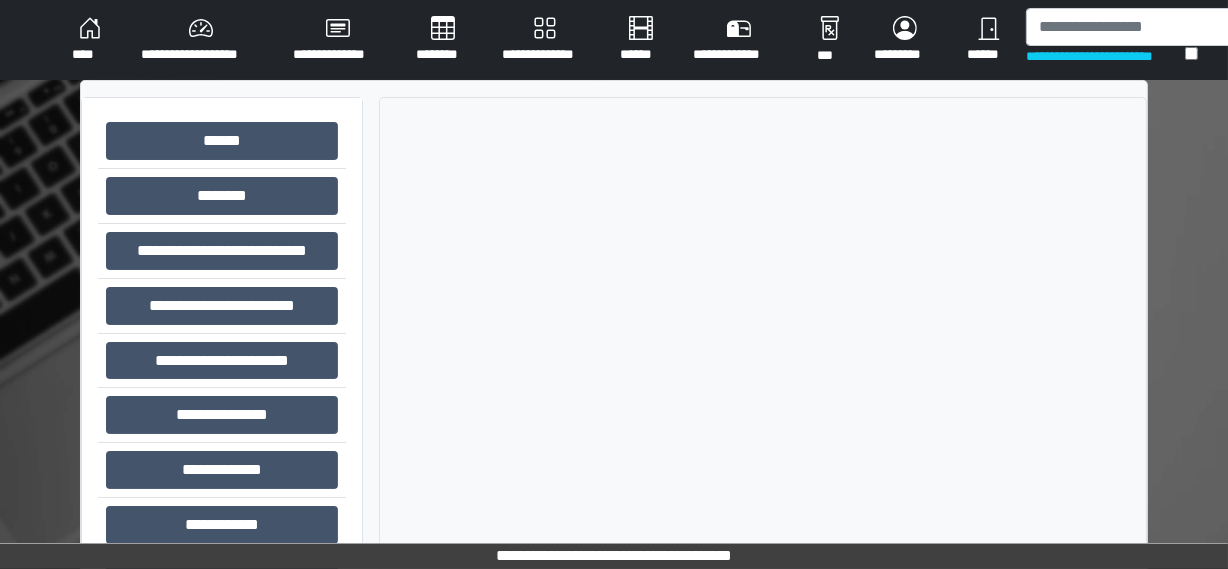 click on "****" at bounding box center [90, 40] 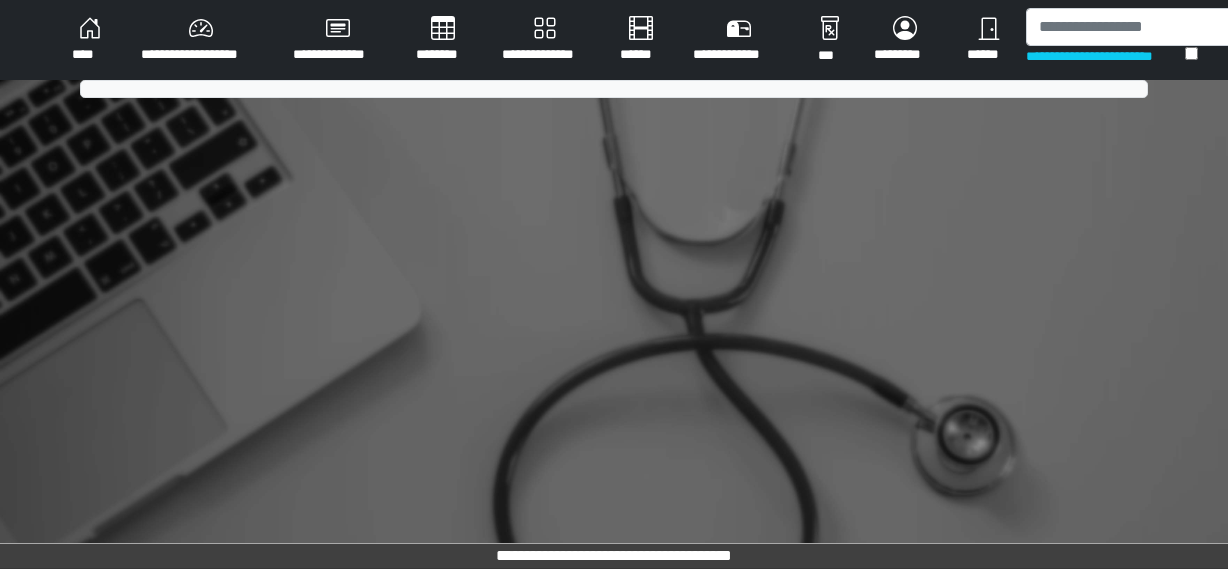 scroll, scrollTop: 0, scrollLeft: 0, axis: both 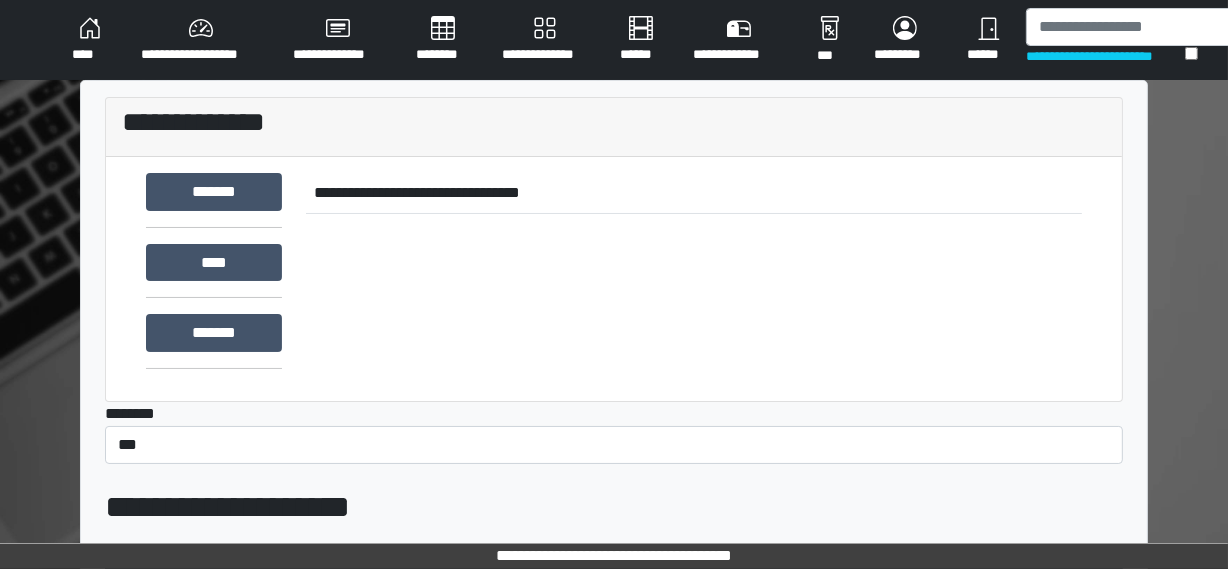 click on "**********" at bounding box center [201, 40] 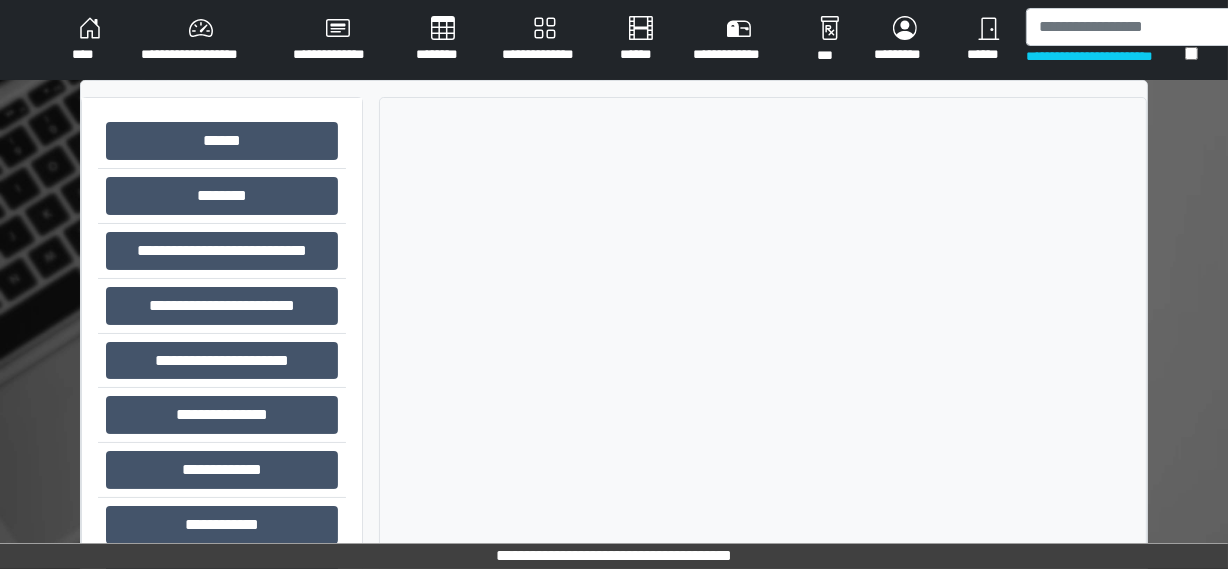 click on "****" at bounding box center [90, 40] 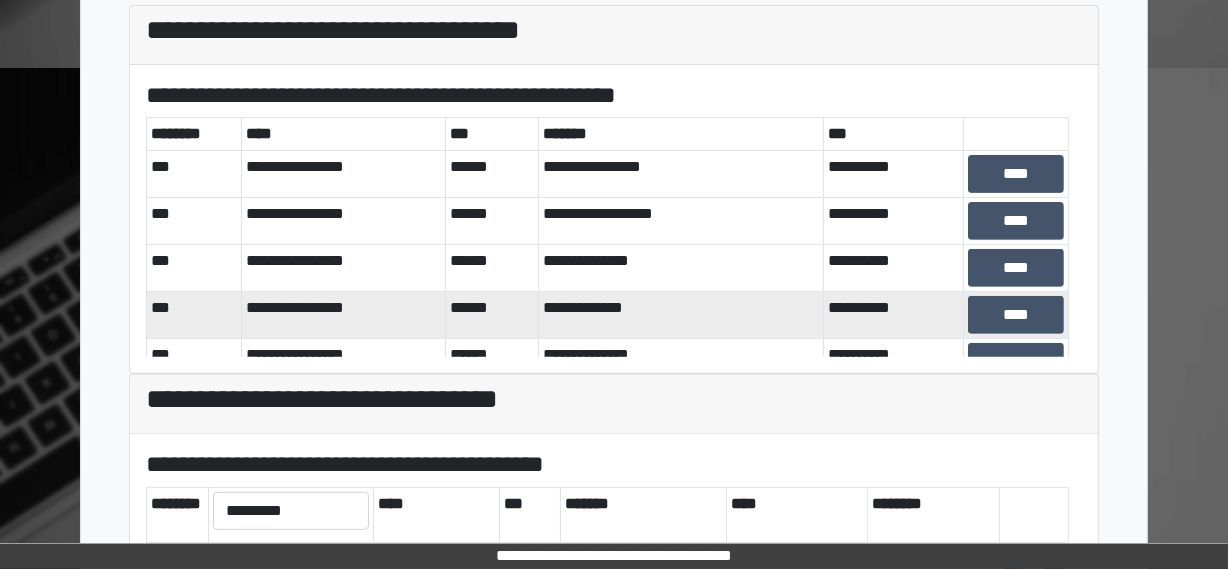 scroll, scrollTop: 636, scrollLeft: 0, axis: vertical 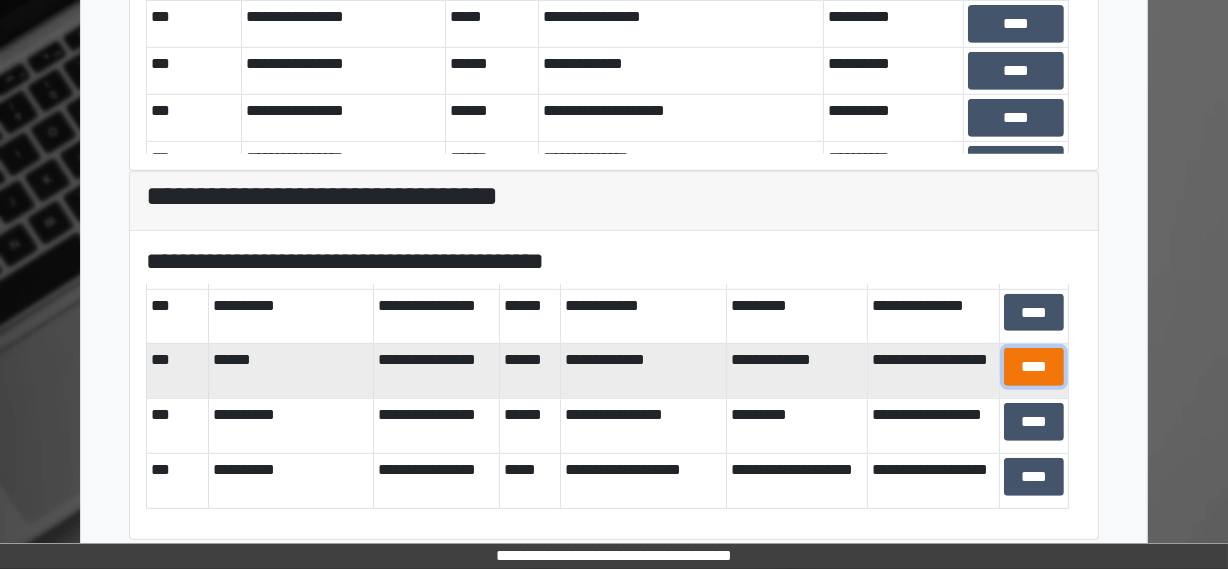 click on "****" at bounding box center (1034, 367) 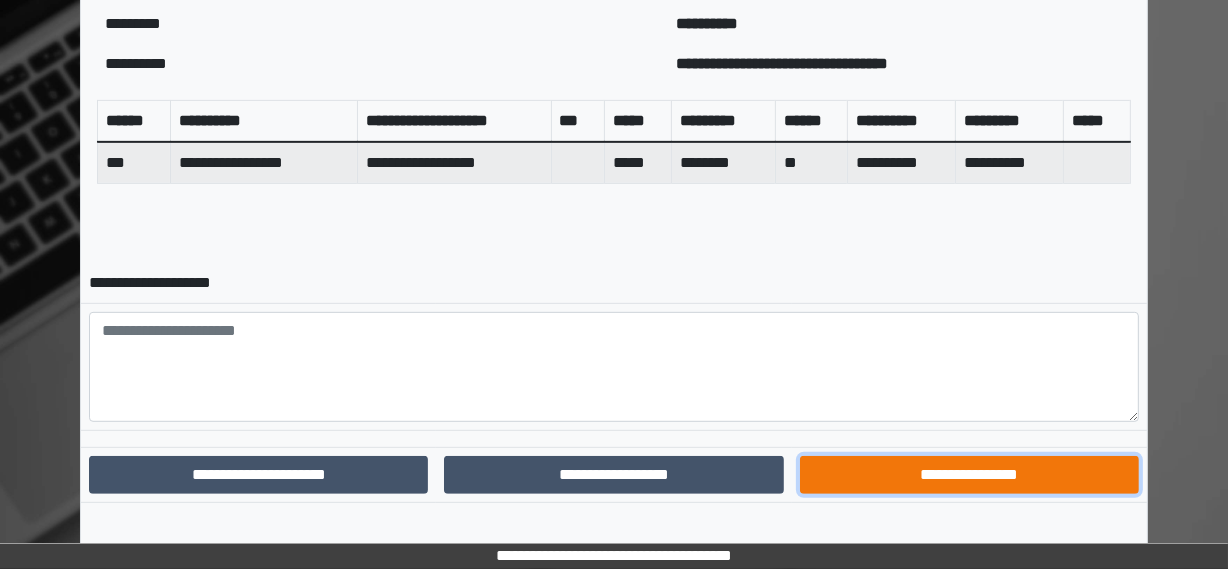 click on "**********" at bounding box center (969, 475) 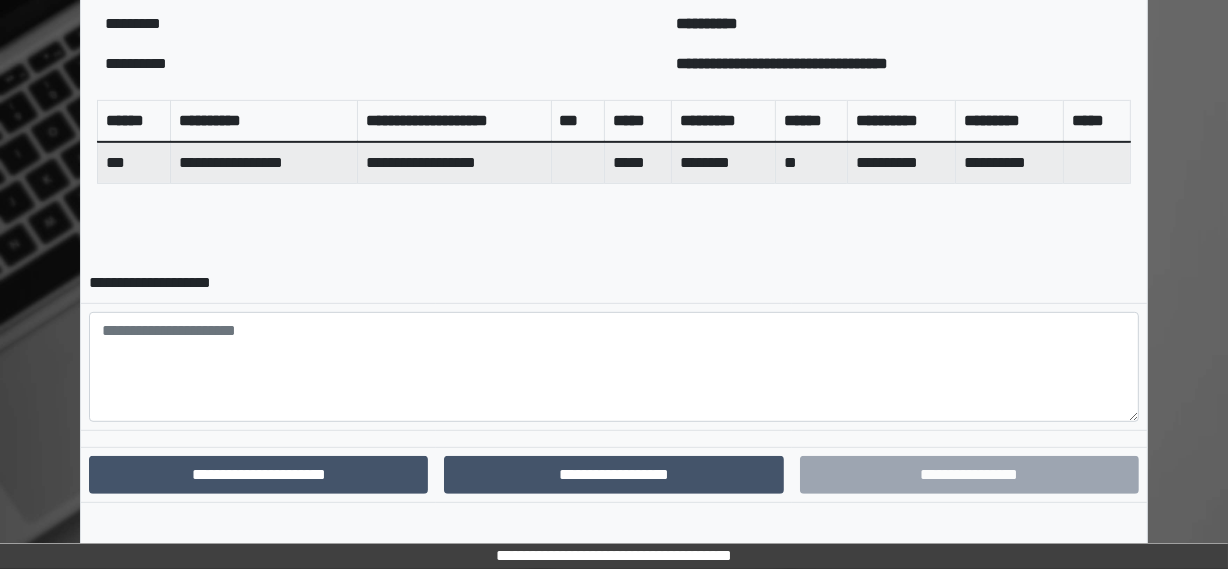 scroll, scrollTop: 729, scrollLeft: 0, axis: vertical 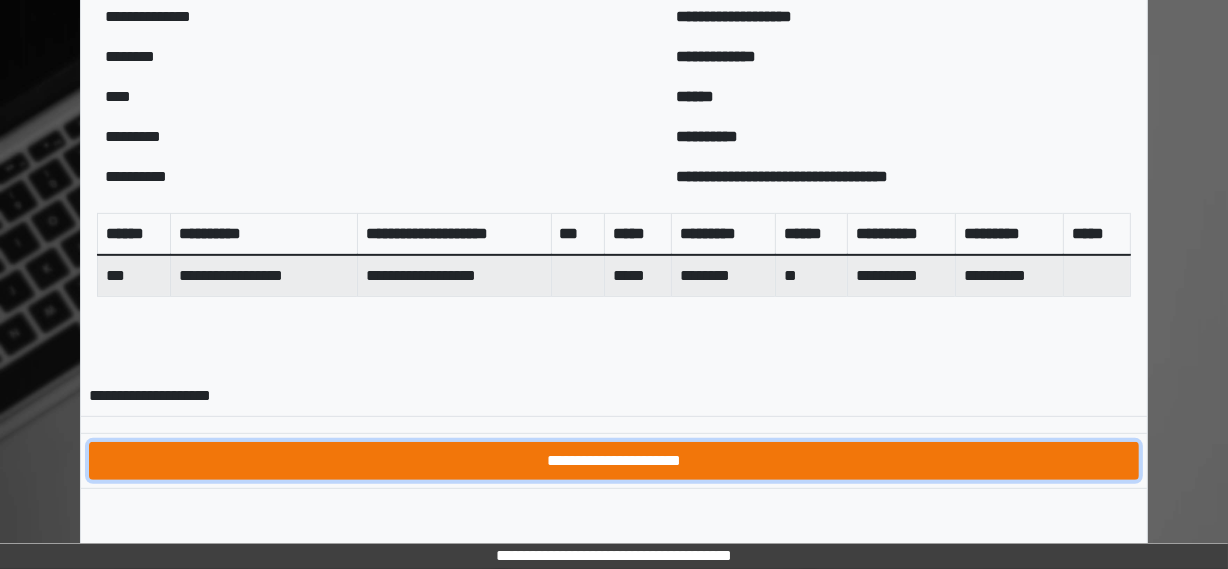 click on "**********" at bounding box center (614, 461) 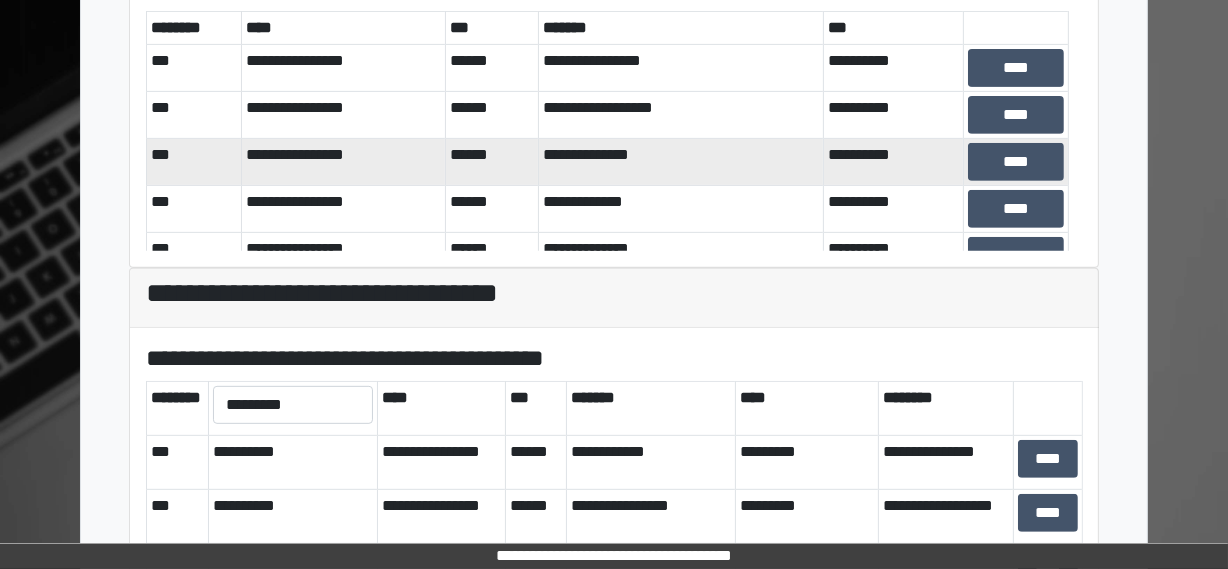 scroll, scrollTop: 466, scrollLeft: 0, axis: vertical 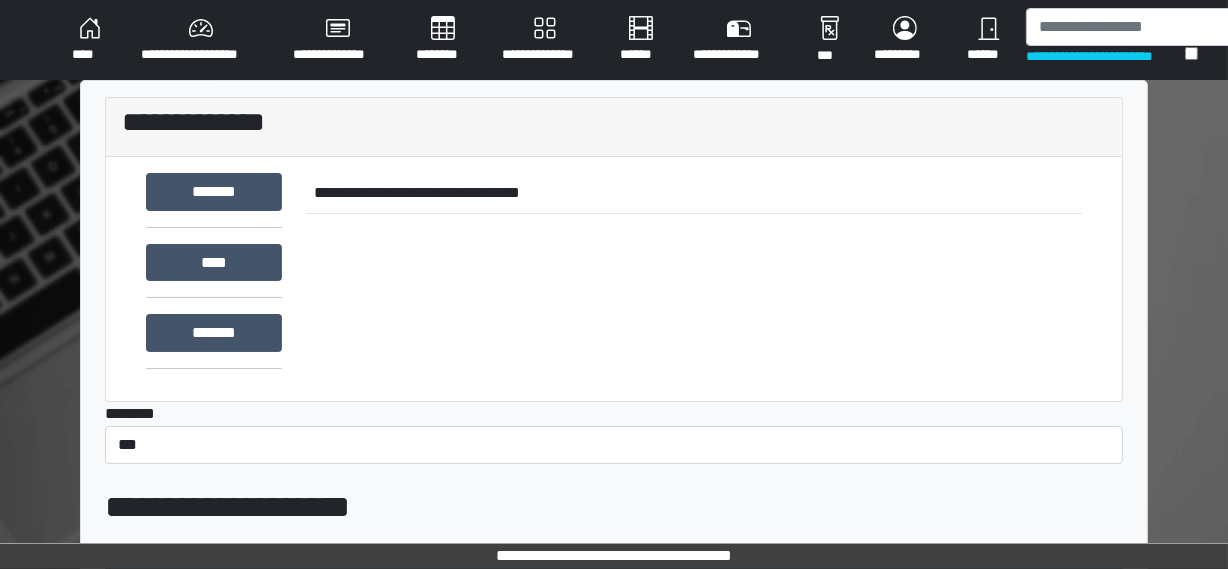 click on "**********" at bounding box center [201, 40] 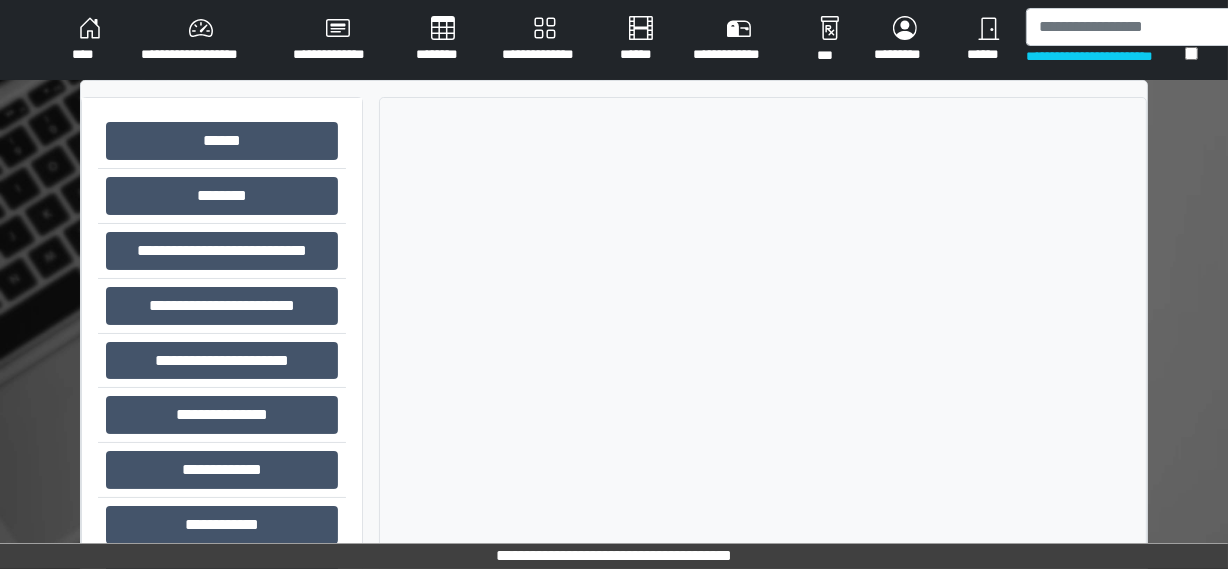 click on "**********" at bounding box center (201, 40) 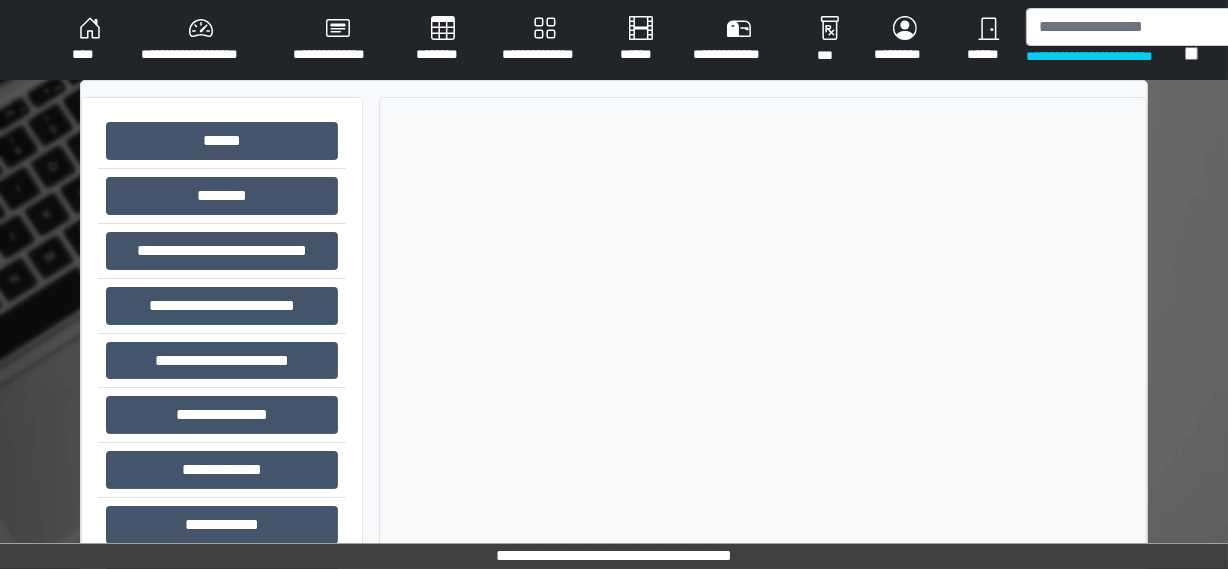 click on "**********" at bounding box center [201, 40] 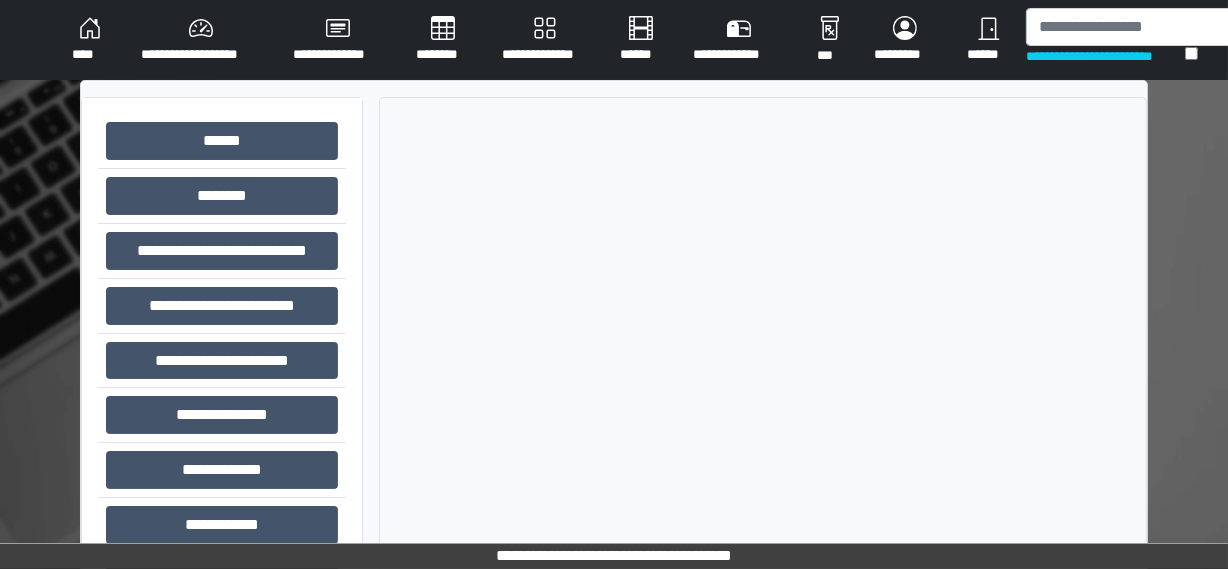 click on "**********" at bounding box center (201, 40) 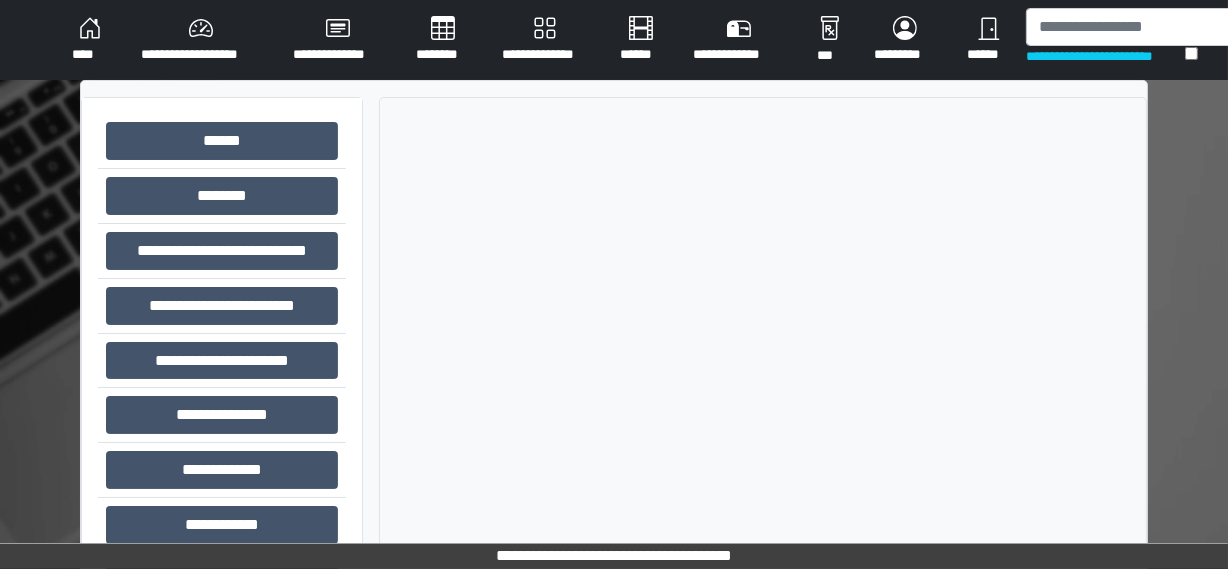 click on "**********" at bounding box center (201, 40) 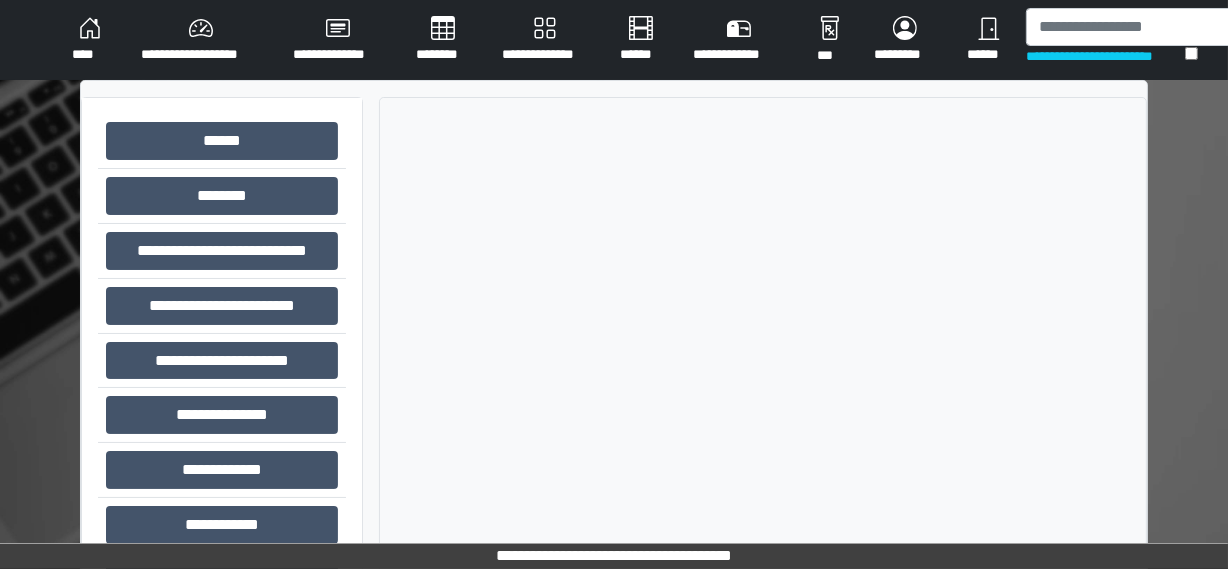 click on "**********" at bounding box center [201, 40] 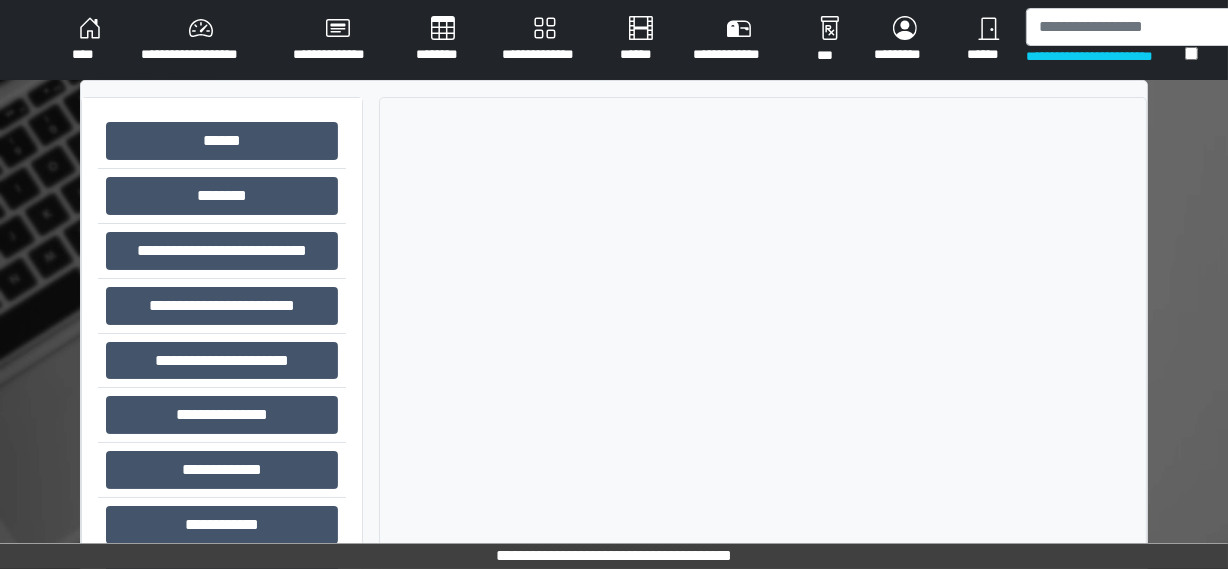 click on "**********" at bounding box center [201, 40] 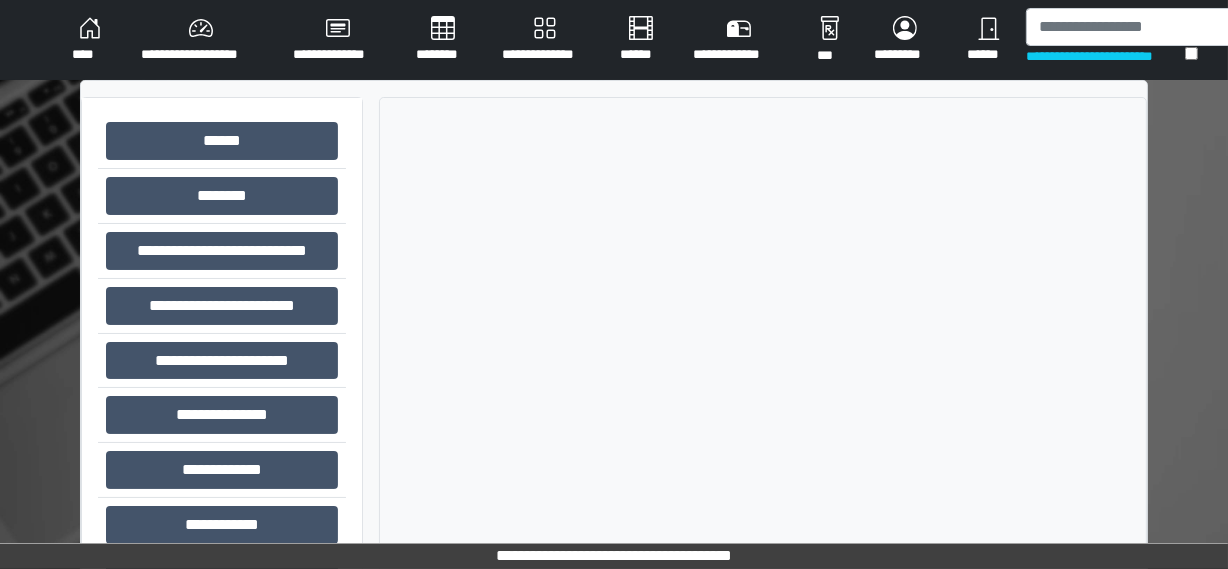 click on "**********" at bounding box center [201, 40] 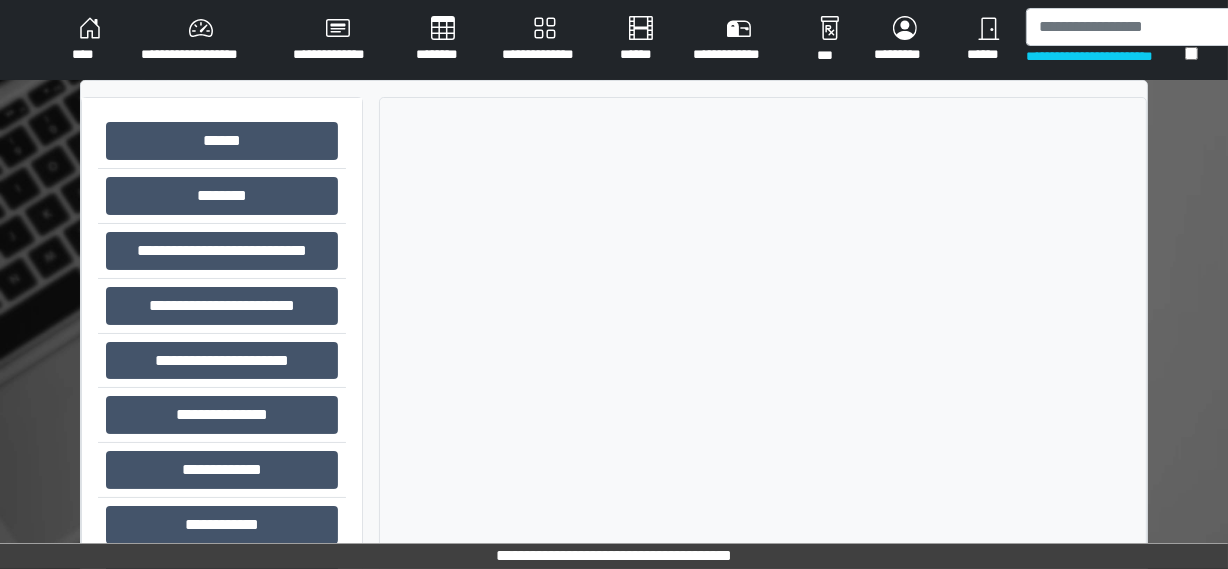click on "**********" at bounding box center (201, 40) 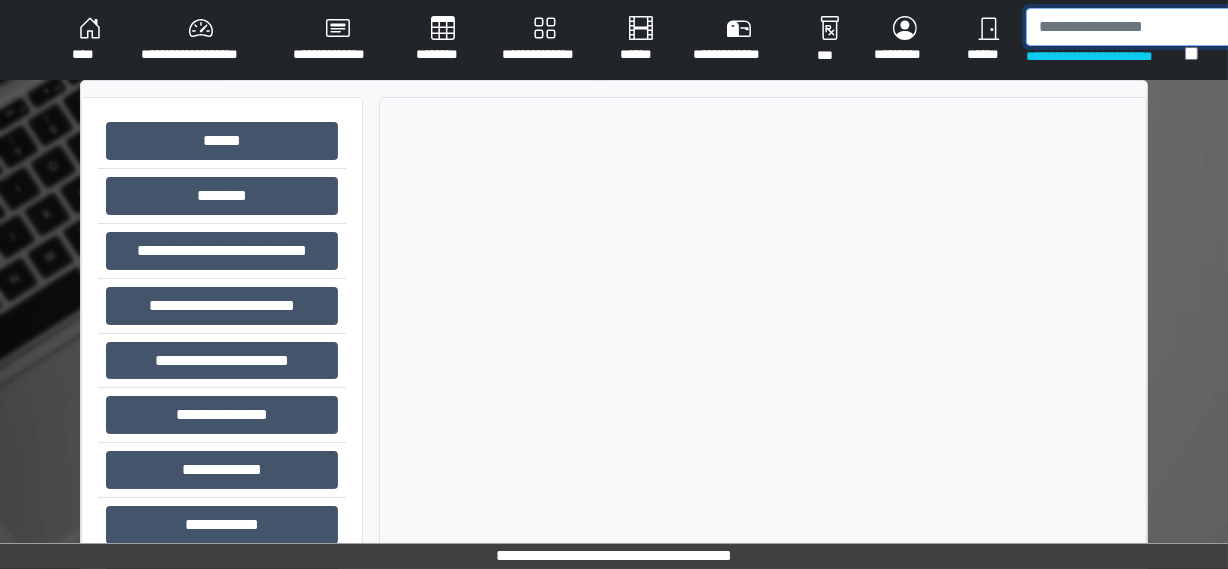 click at bounding box center [1129, 27] 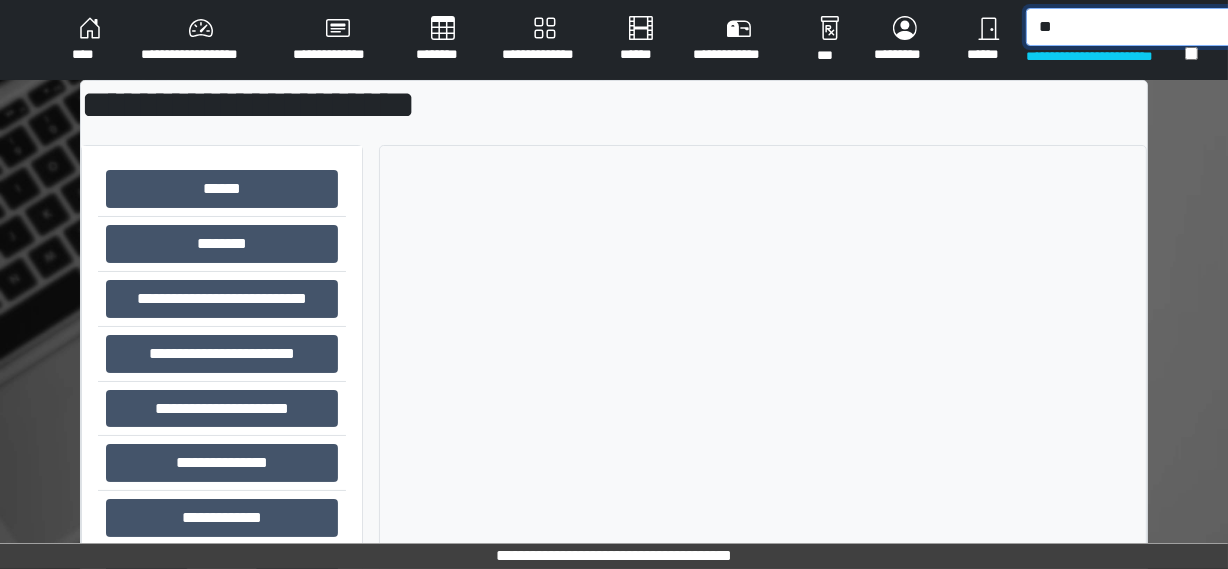 type on "*" 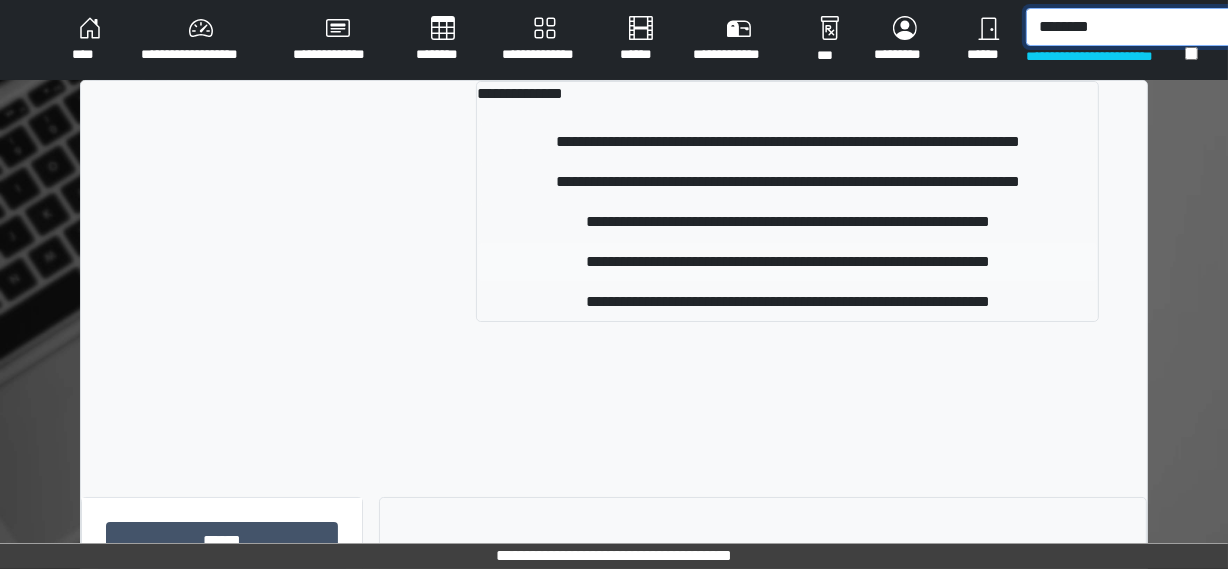 type on "********" 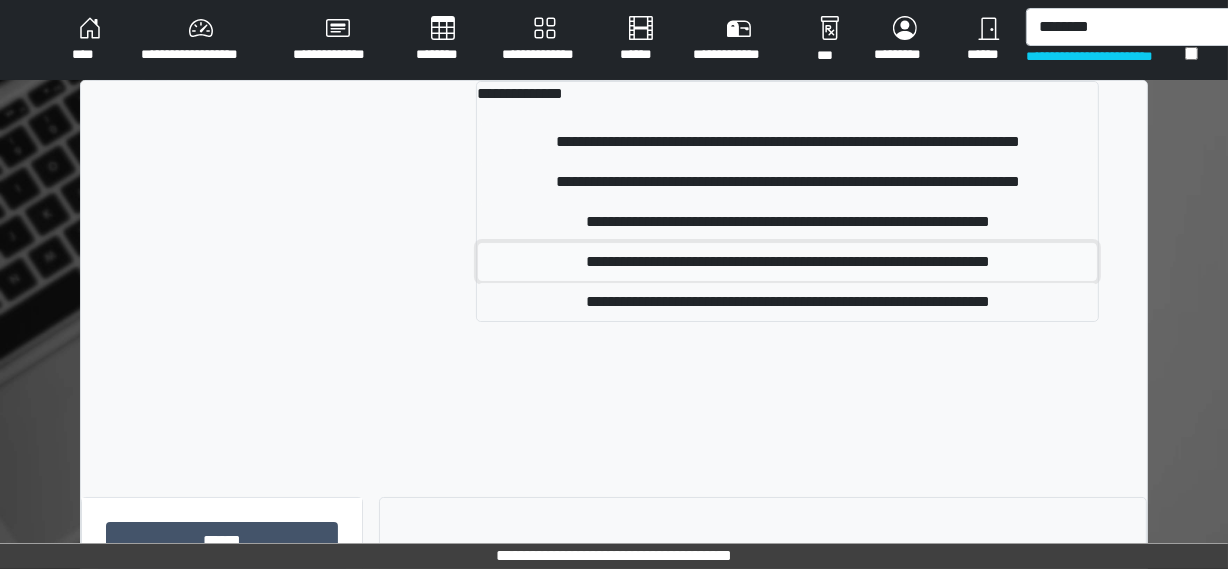 click on "**********" at bounding box center (787, 262) 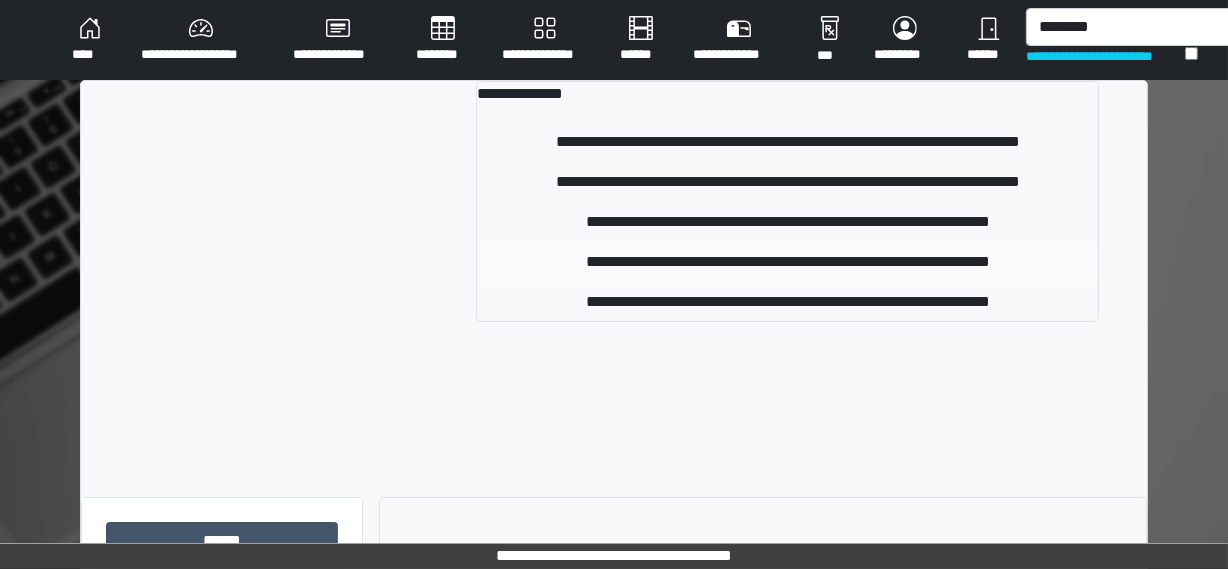 type 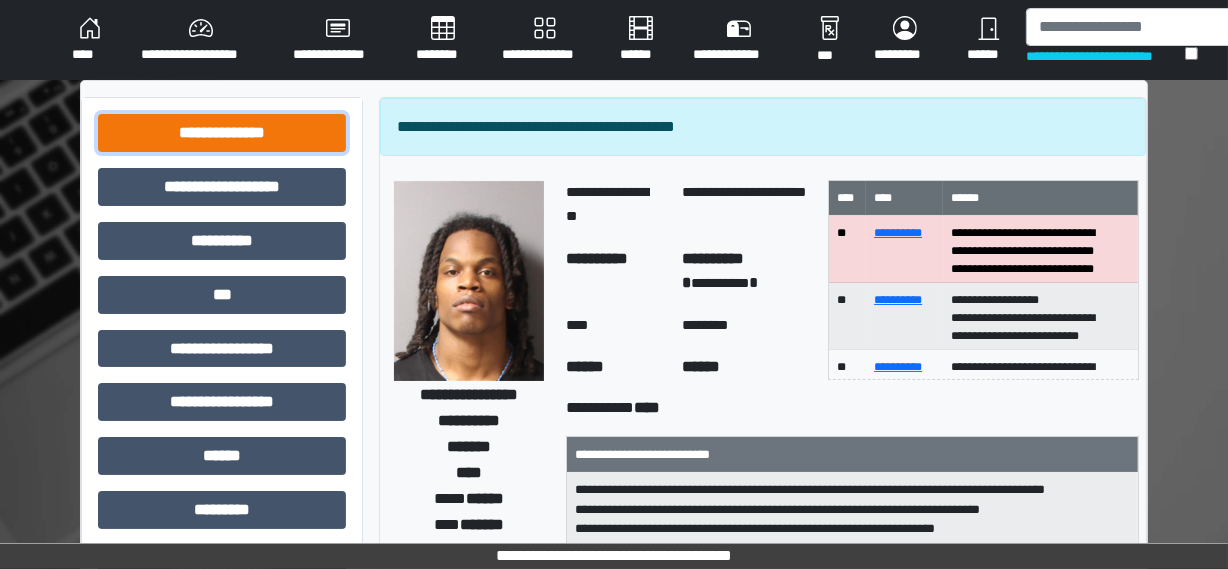 click on "**********" at bounding box center [222, 133] 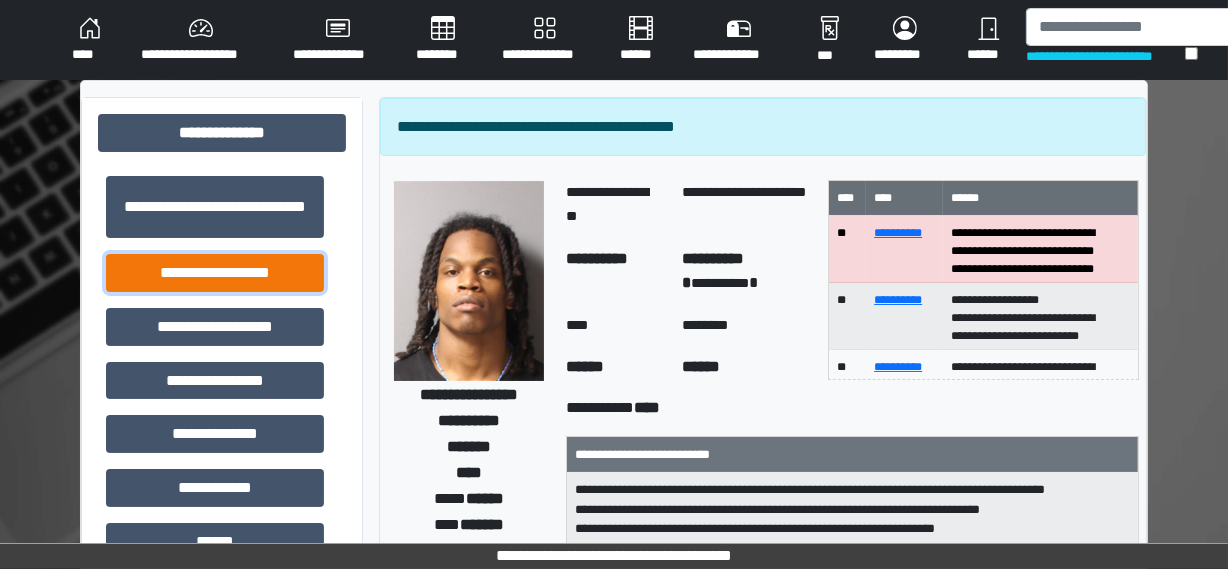 click on "**********" at bounding box center [215, 273] 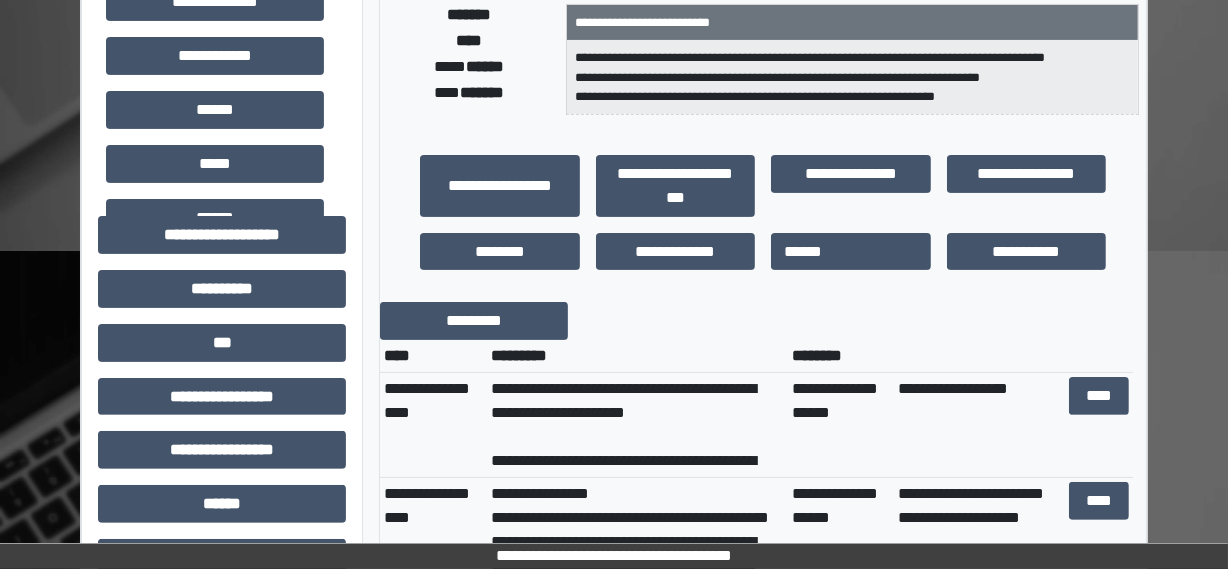 scroll, scrollTop: 454, scrollLeft: 0, axis: vertical 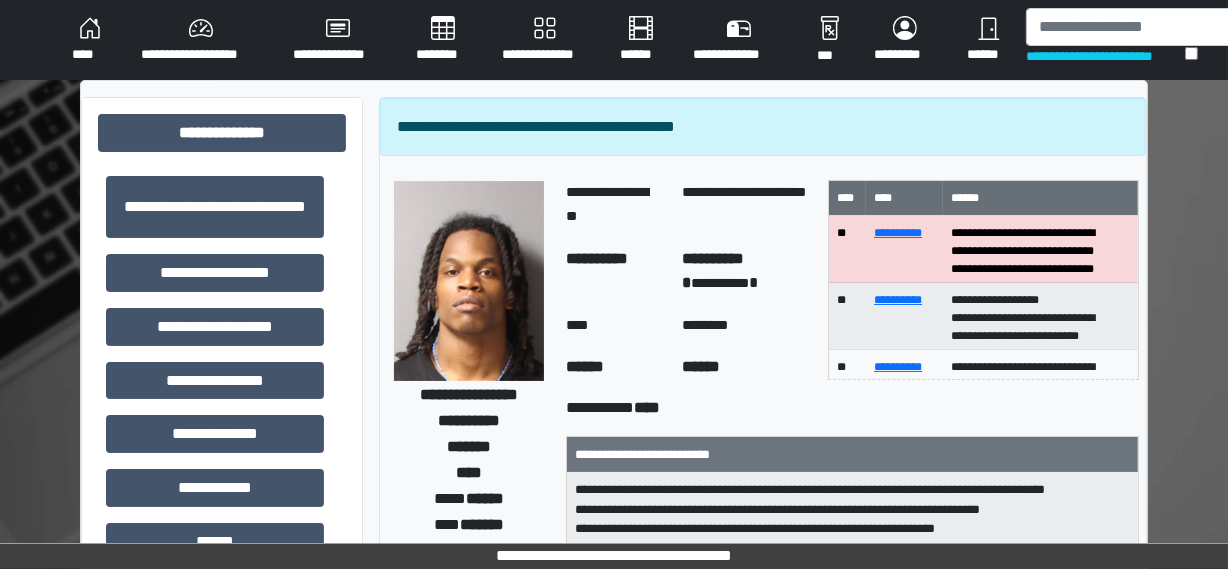 click on "******" at bounding box center [988, 40] 